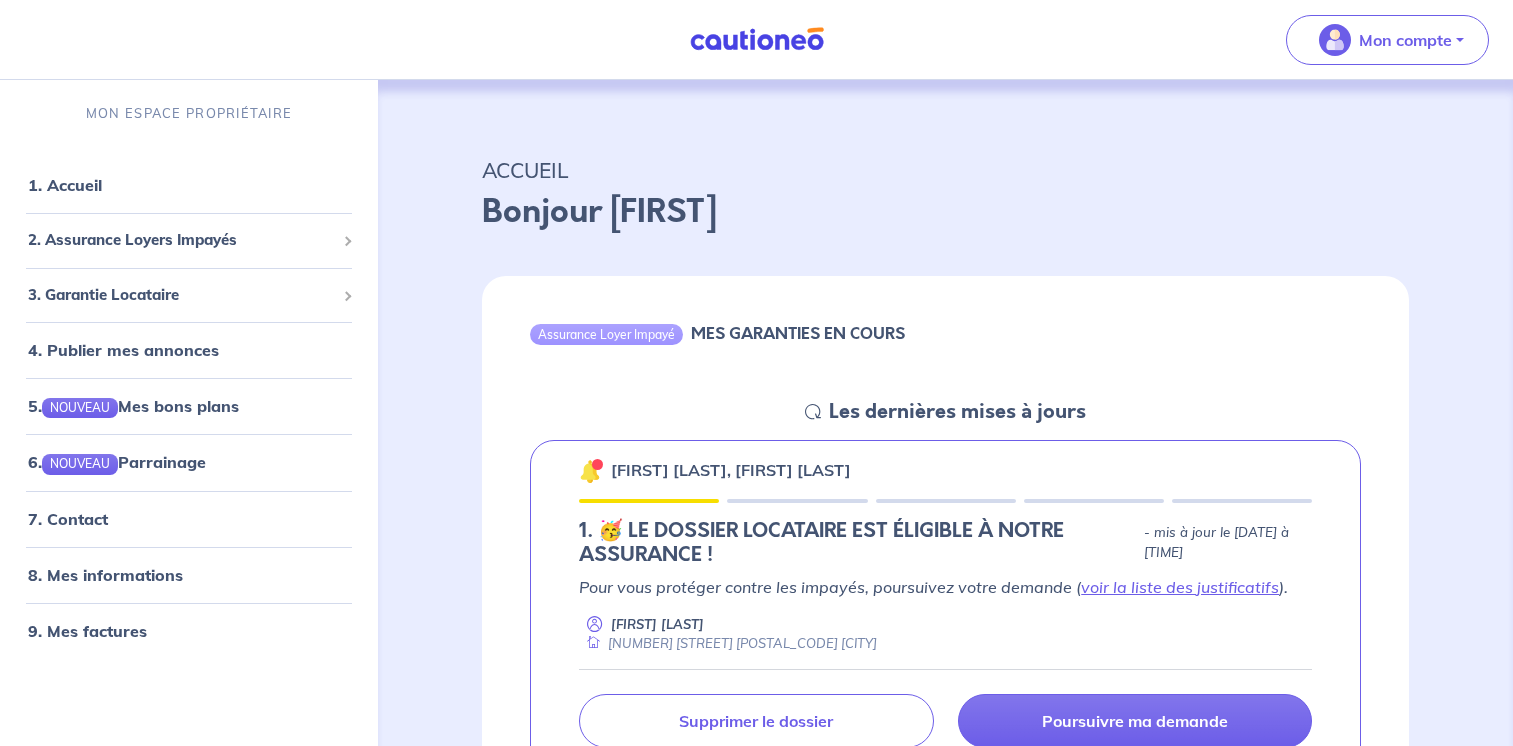 scroll, scrollTop: 0, scrollLeft: 0, axis: both 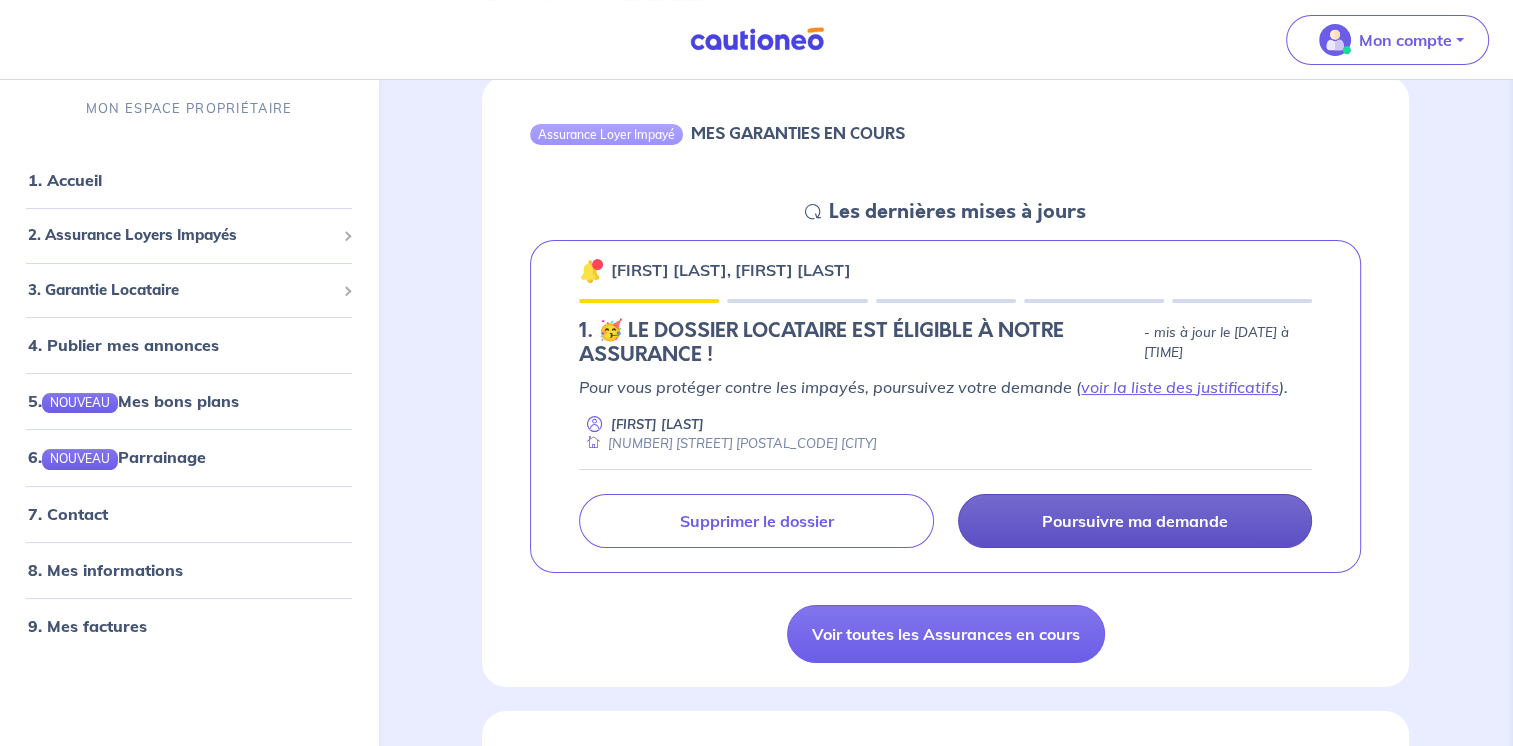 click on "Poursuivre ma demande" at bounding box center (1135, 521) 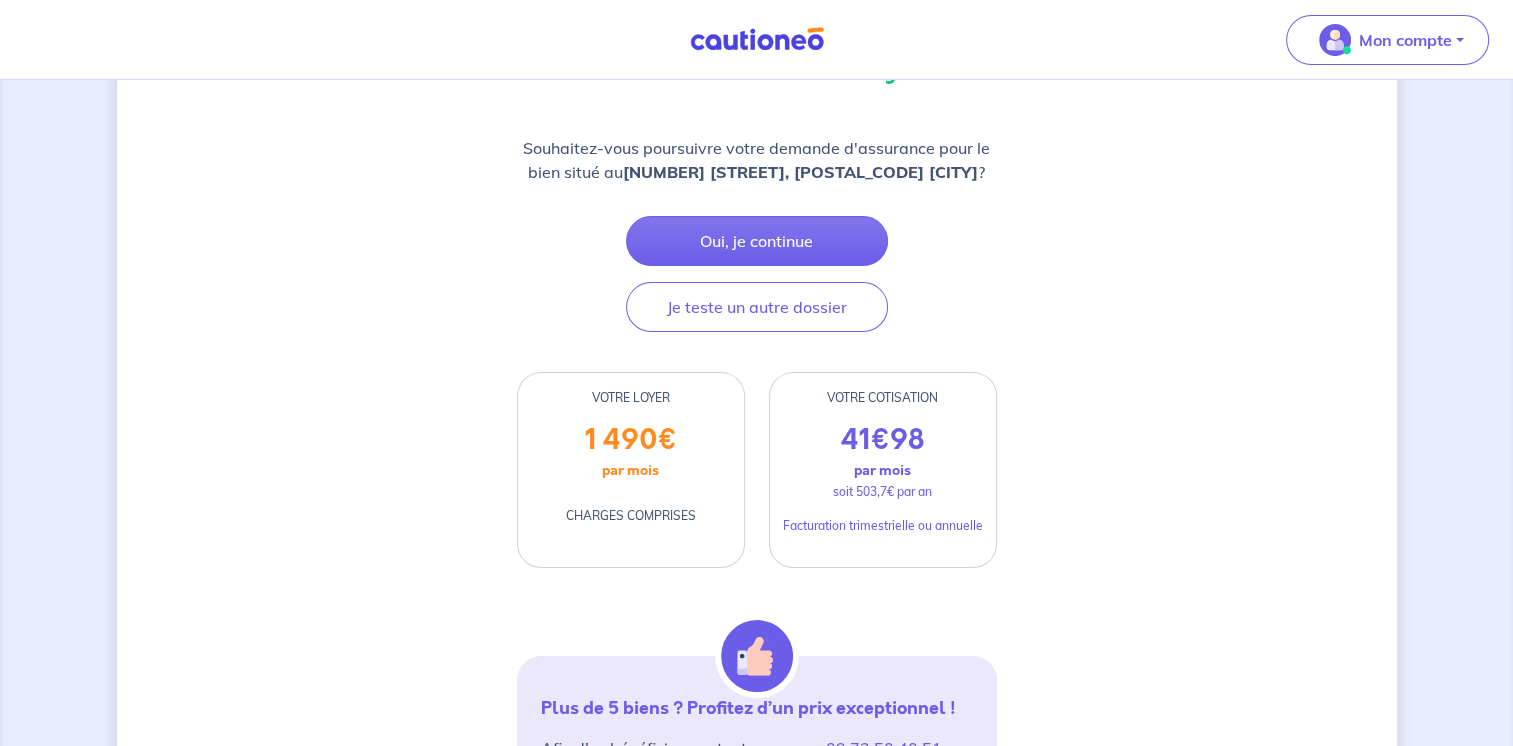 scroll, scrollTop: 200, scrollLeft: 0, axis: vertical 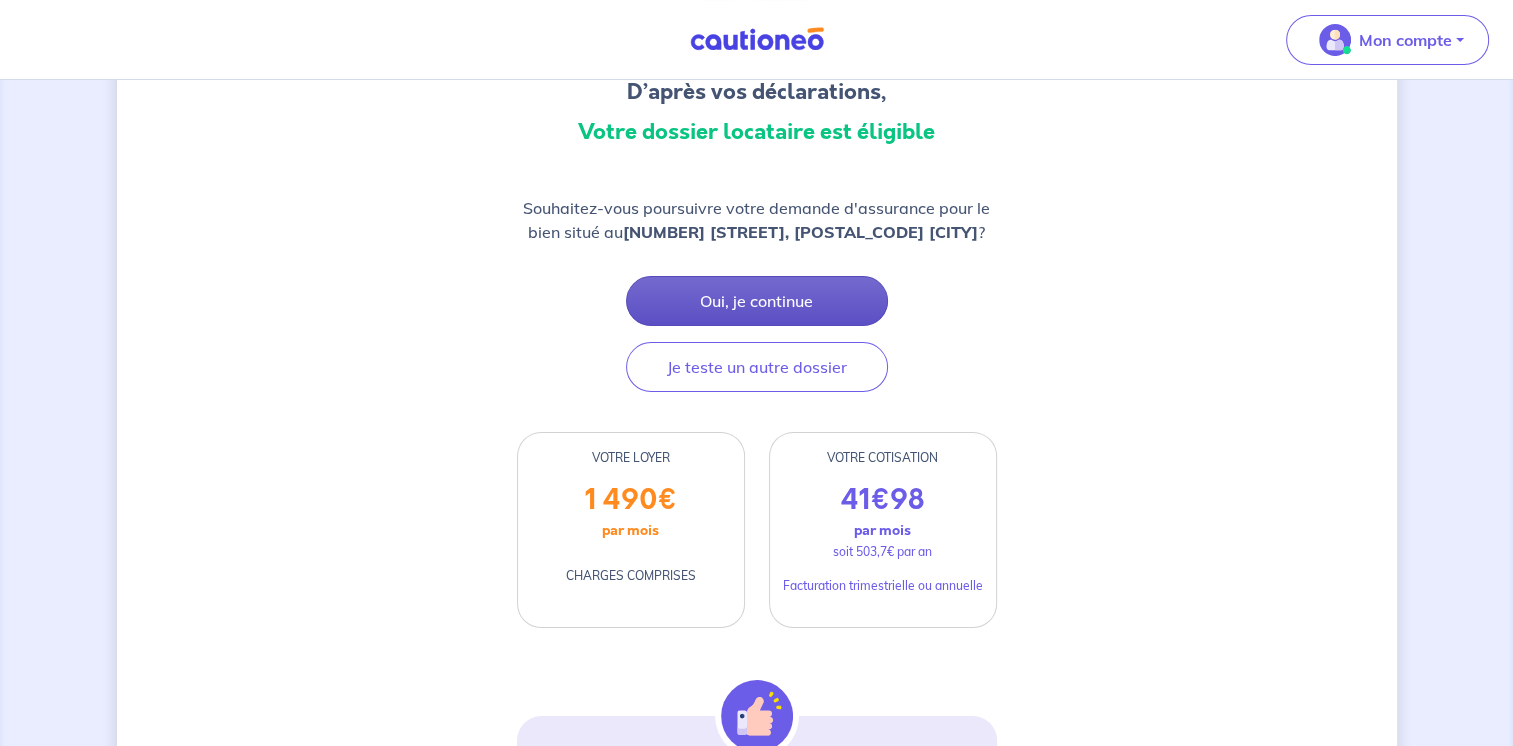 click on "Oui, je continue" at bounding box center [757, 301] 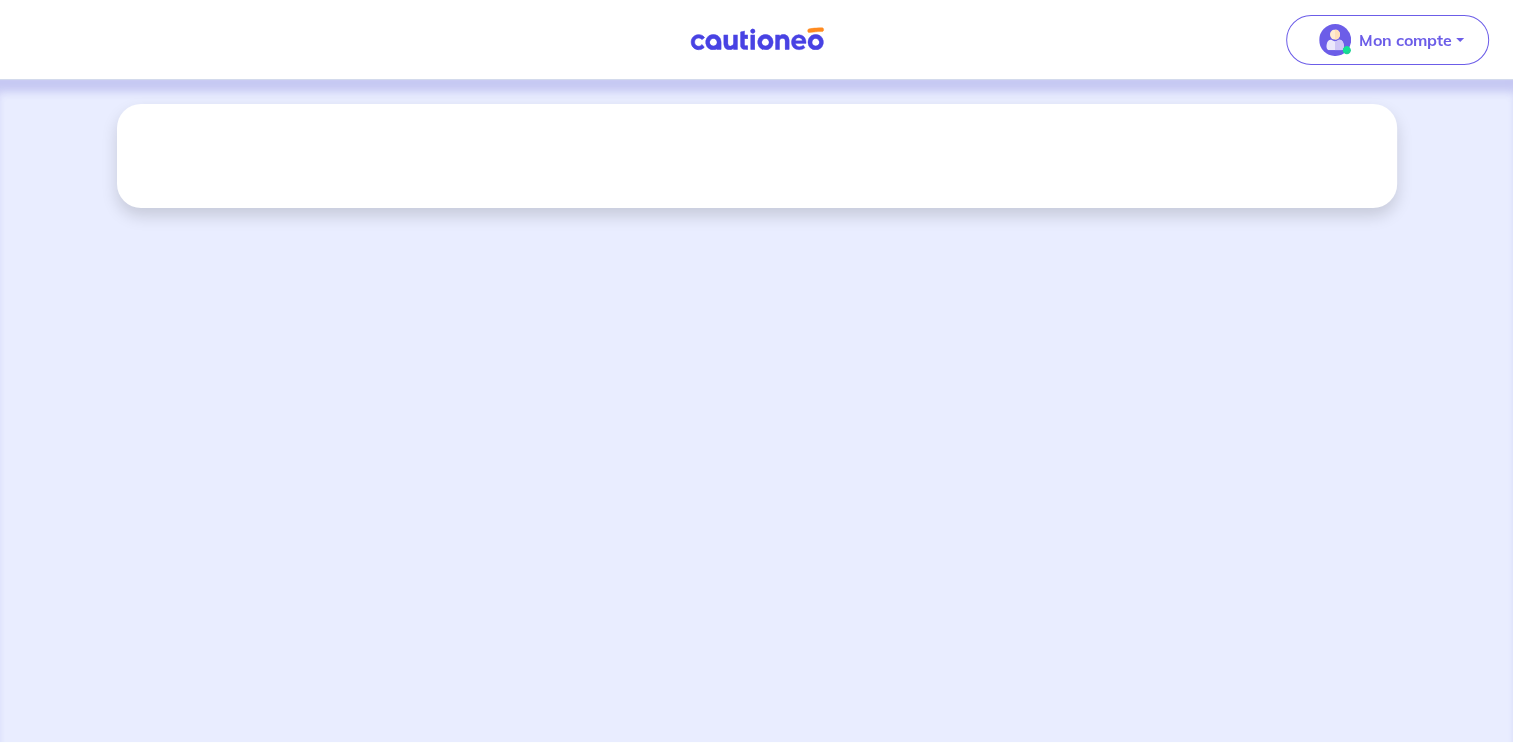 scroll, scrollTop: 0, scrollLeft: 0, axis: both 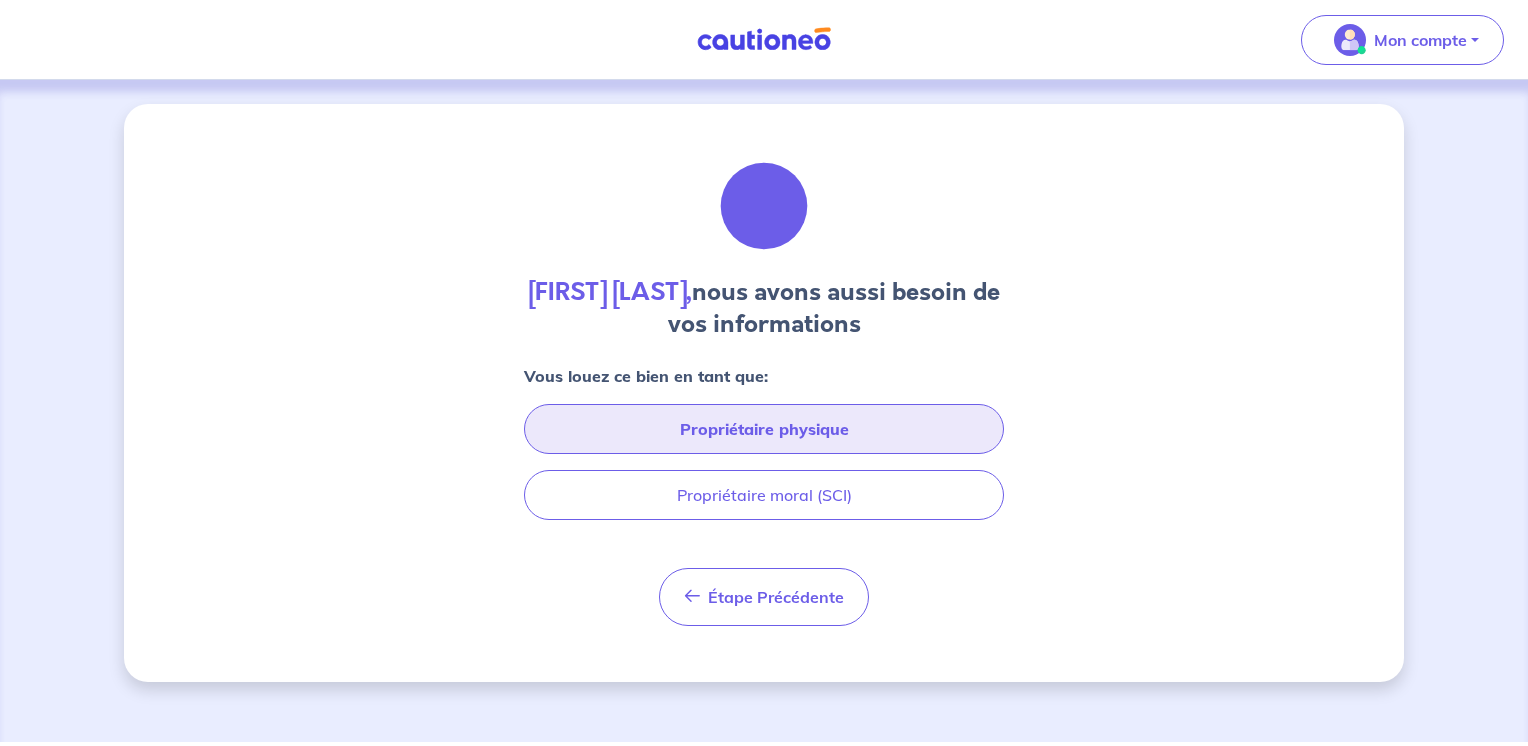 click on "Propriétaire physique" at bounding box center [764, 429] 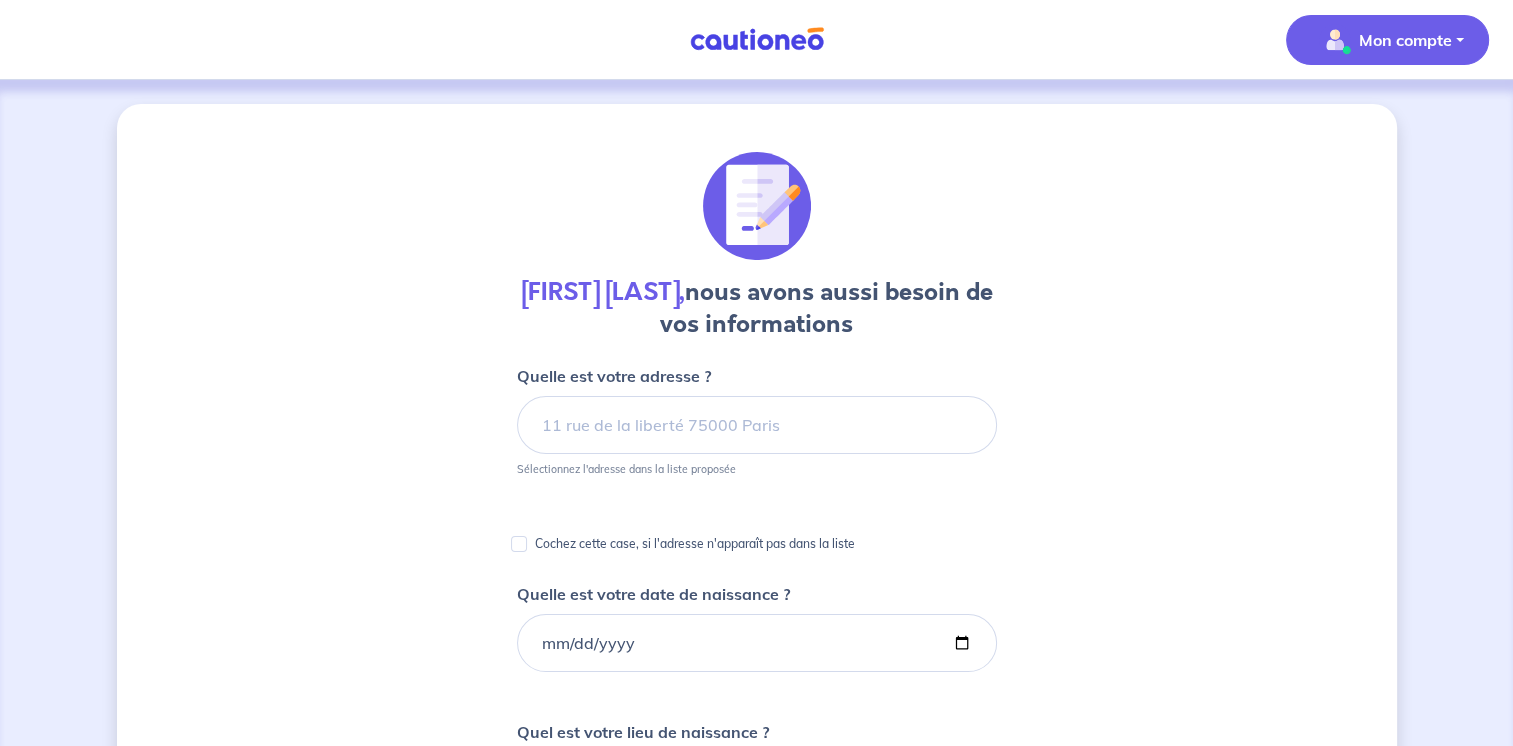 click on "Mon compte" at bounding box center (1405, 40) 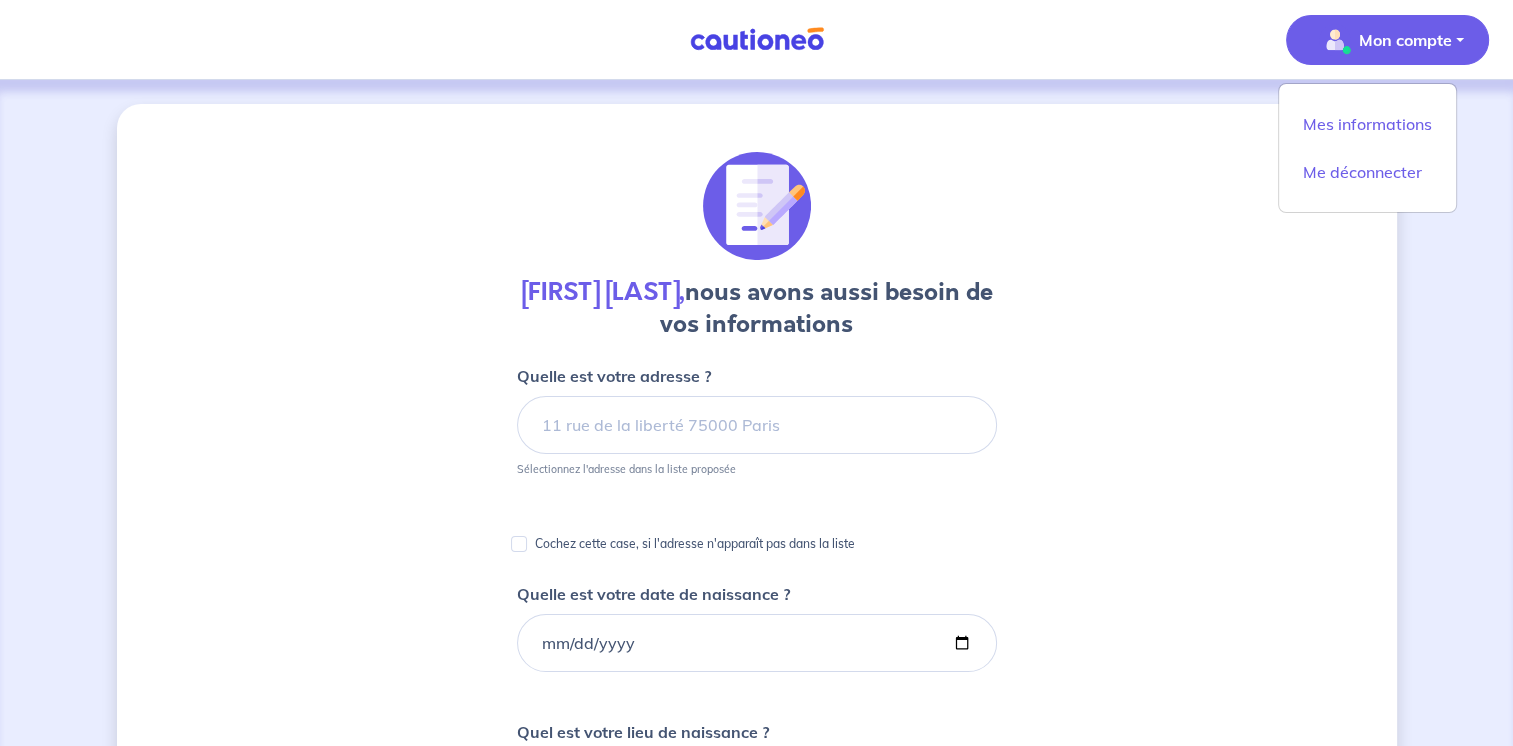 click on "Mon compte Me déconnecter D’après vos déclarations, Votre dossier locataire est éligible Souhaitez-vous poursuivre votre demande d'assurance pour le bien situé au  [NUMBER] [STREET], [POSTAL_CODE] [CITY]  ? Oui, je continue Je teste un autre dossier VOTRE LOYER 1 490 € par mois CHARGES COMPRISES VOTRE COTISATION 41 € 98 par mois soit 503,7€ par an
Facturation trimestrielle ou annuelle Plus de 5 biens ? Profitez d’un prix exceptionnel ! Afin d’en bénéficier, contactez nous au  [PHONE]
Du lundi au vendredi de 14h à 18h. Protégez vos loyers avec une assurance premium :
96 000 €  de loyers impayés garantis, durée illimitée
10 000 €  garantis contre les dégradations du logement (en savoir plus)
Protection juridique incluse à hauteur de  16 000 € TTC
Vérification du dossier locataire possible pour 29€  avant la mise en place du contrat
Déductible de vos impôts à 100% de vos revenus locatifs" at bounding box center [757, 751] 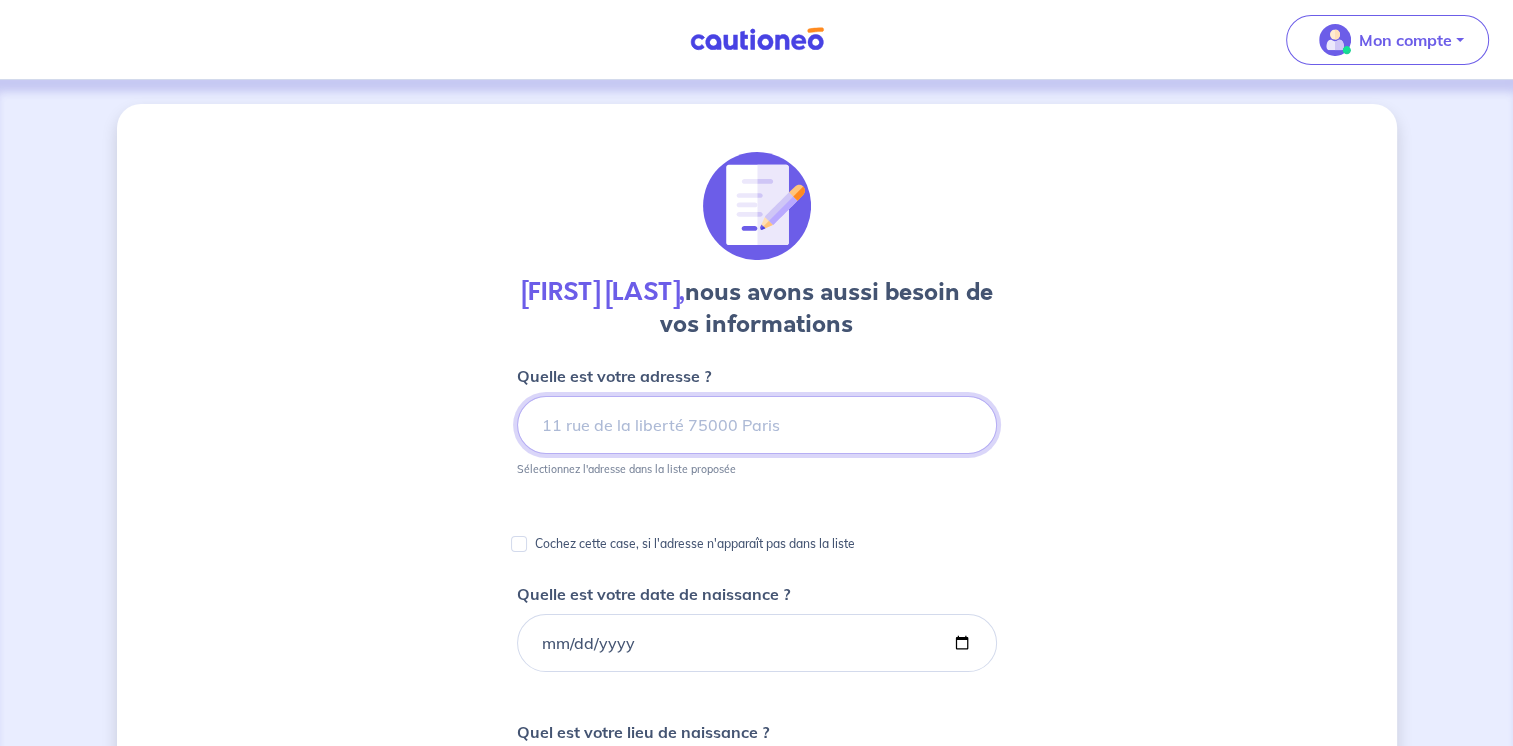 click at bounding box center (757, 425) 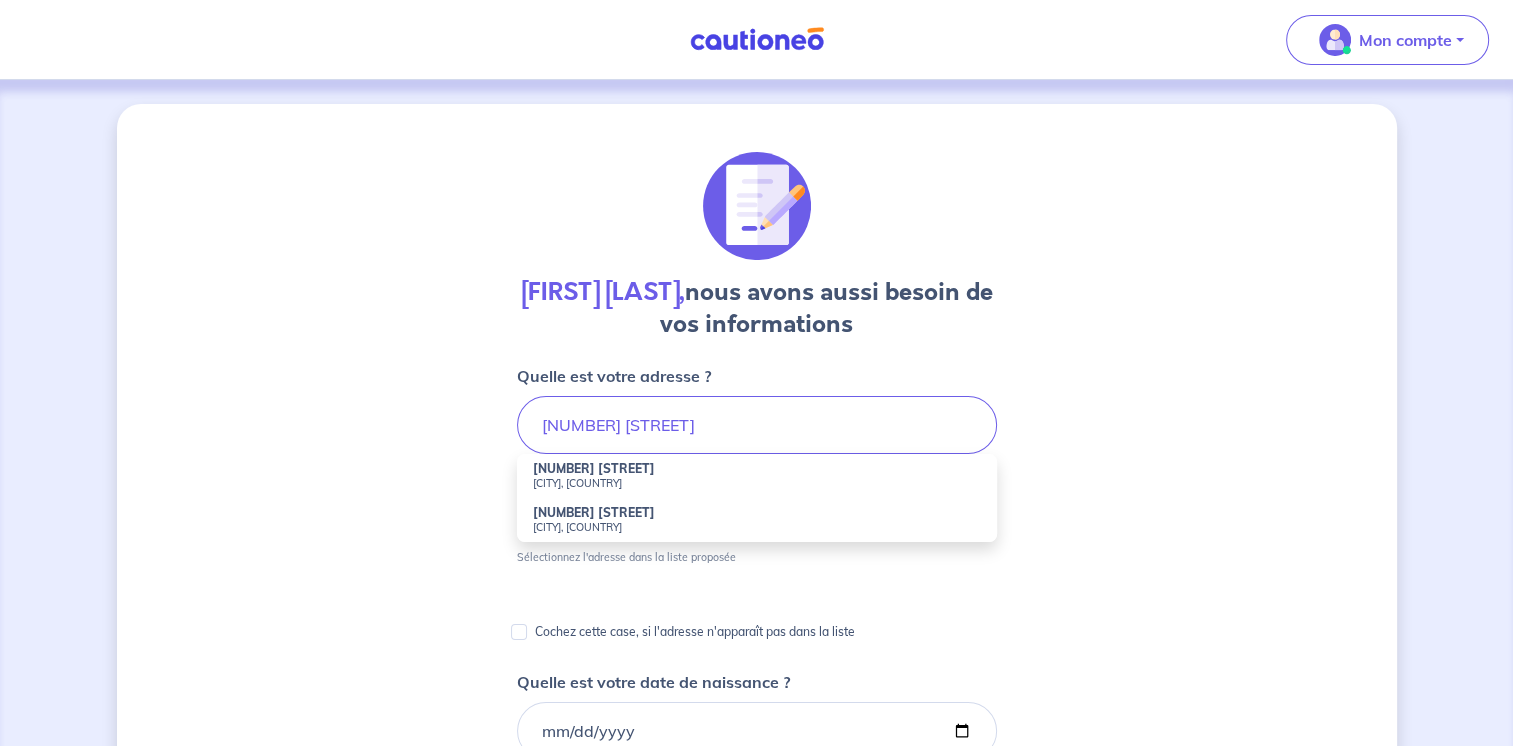 click on "[CITY], [COUNTRY]" at bounding box center (757, 483) 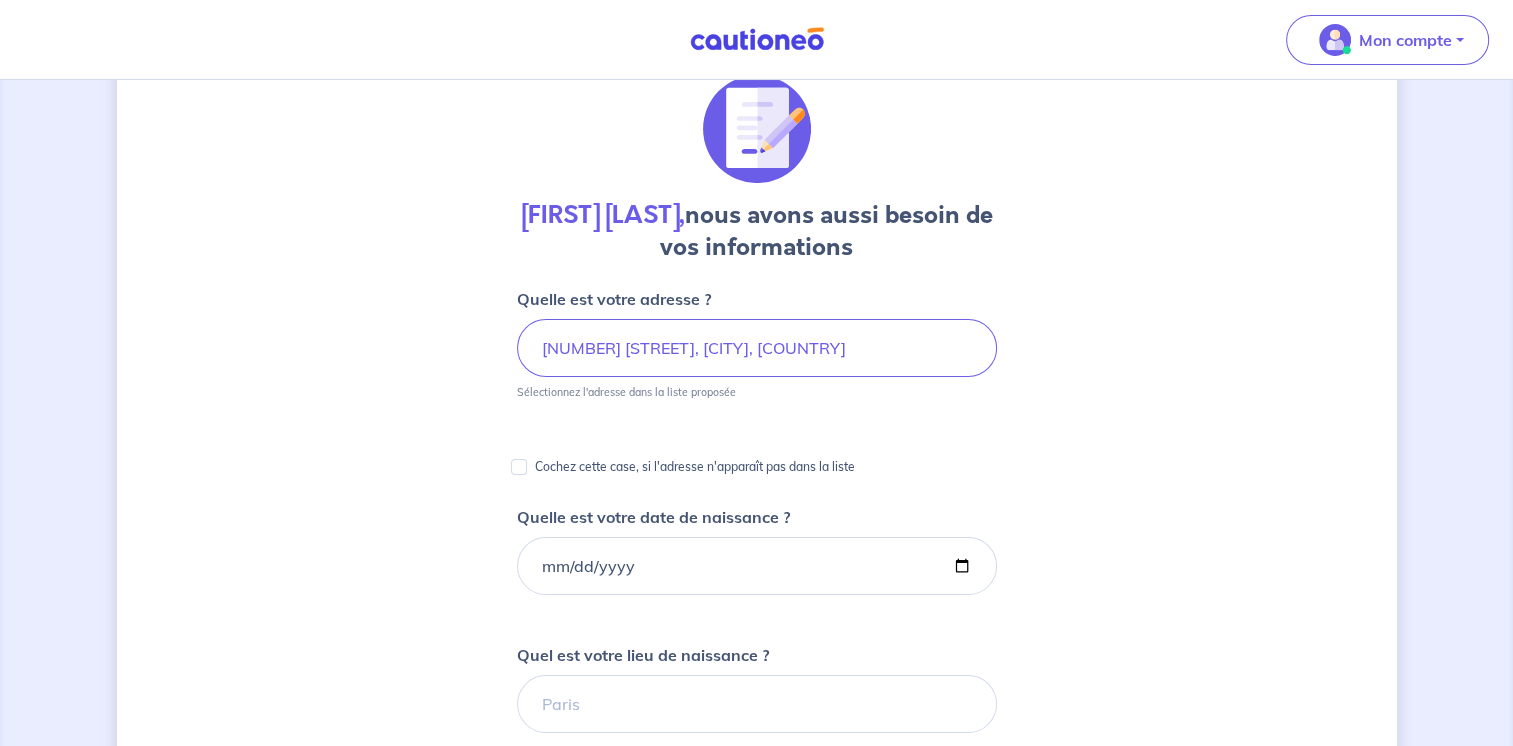 scroll, scrollTop: 200, scrollLeft: 0, axis: vertical 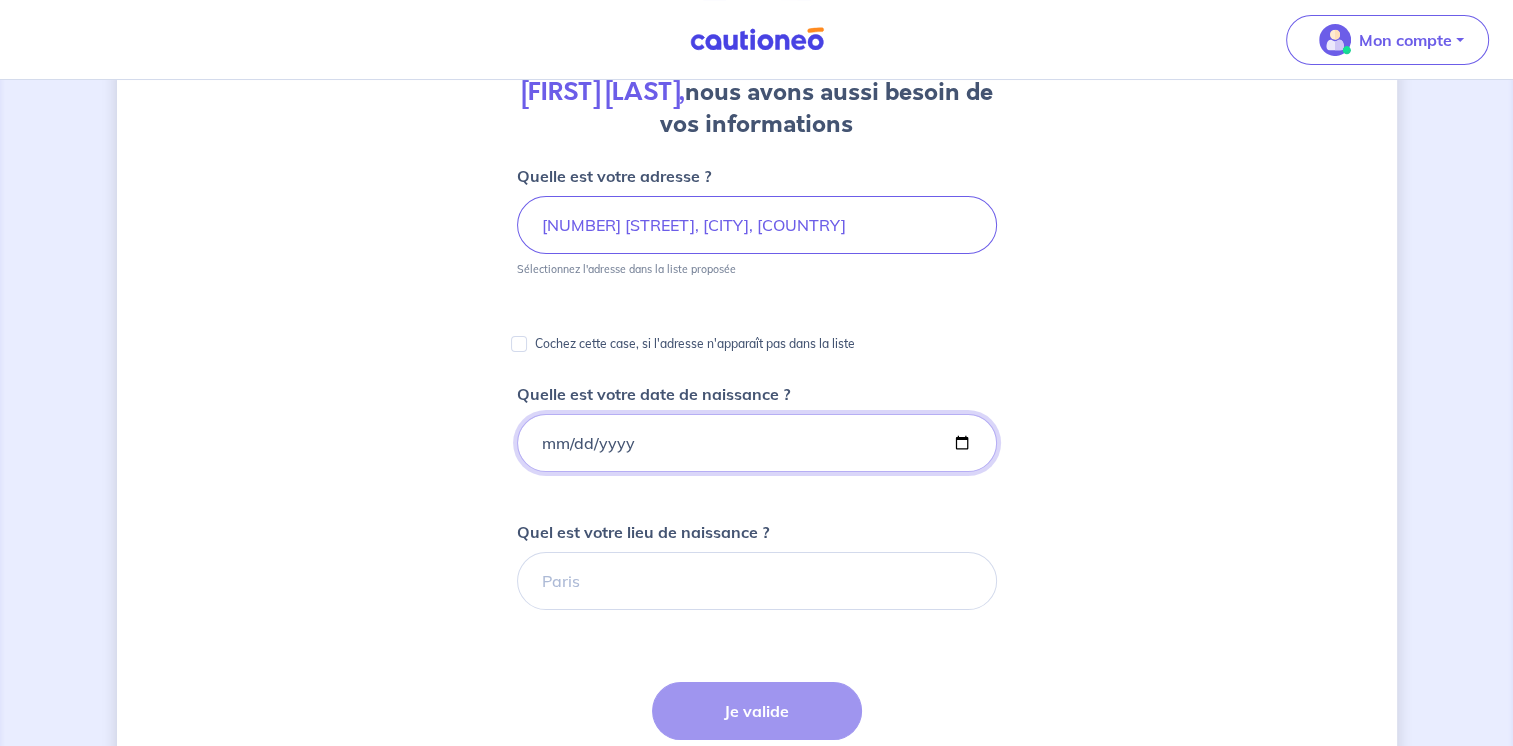 click on "Quelle est votre date de naissance ?" at bounding box center [757, 443] 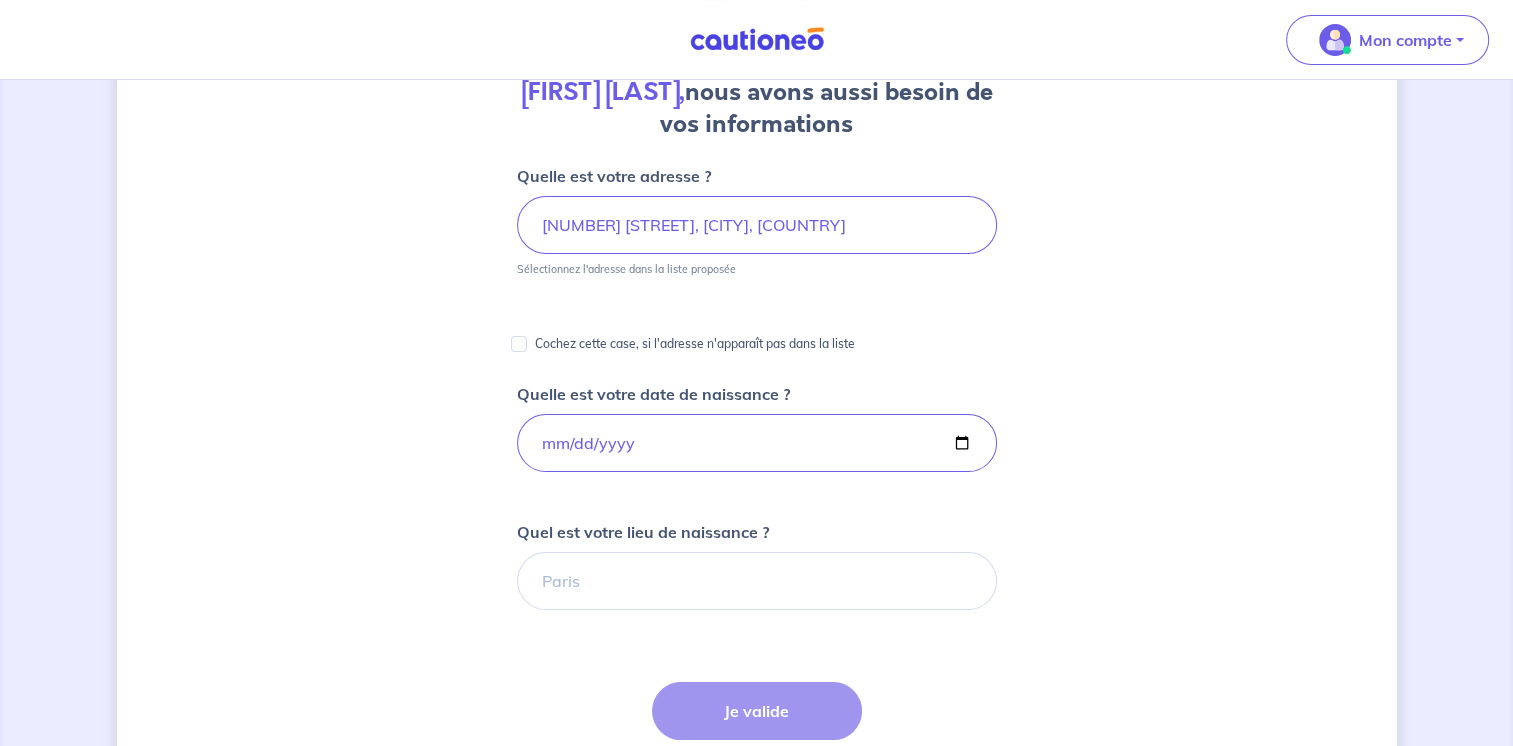 scroll, scrollTop: 300, scrollLeft: 0, axis: vertical 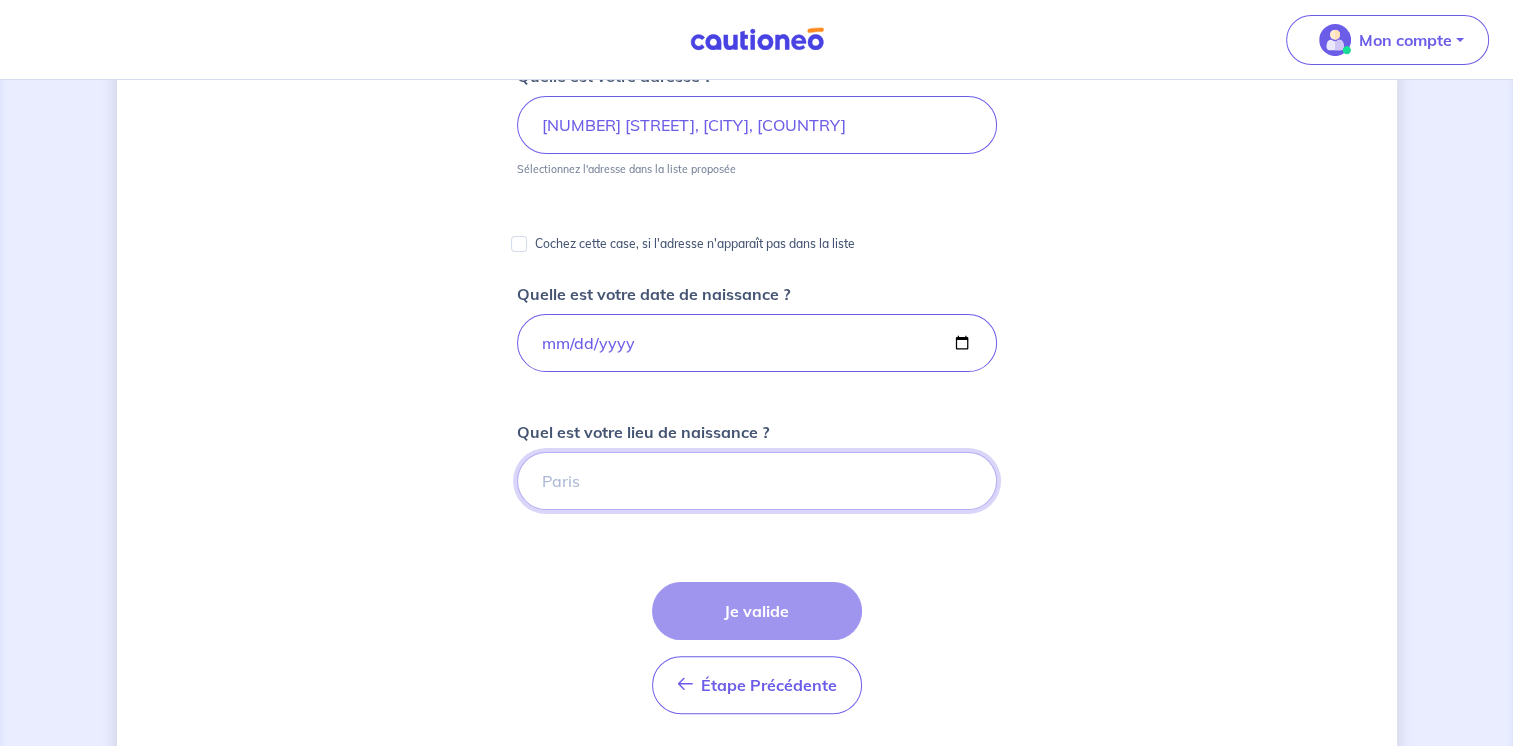 click on "Quel est votre lieu de naissance ?" at bounding box center (757, 481) 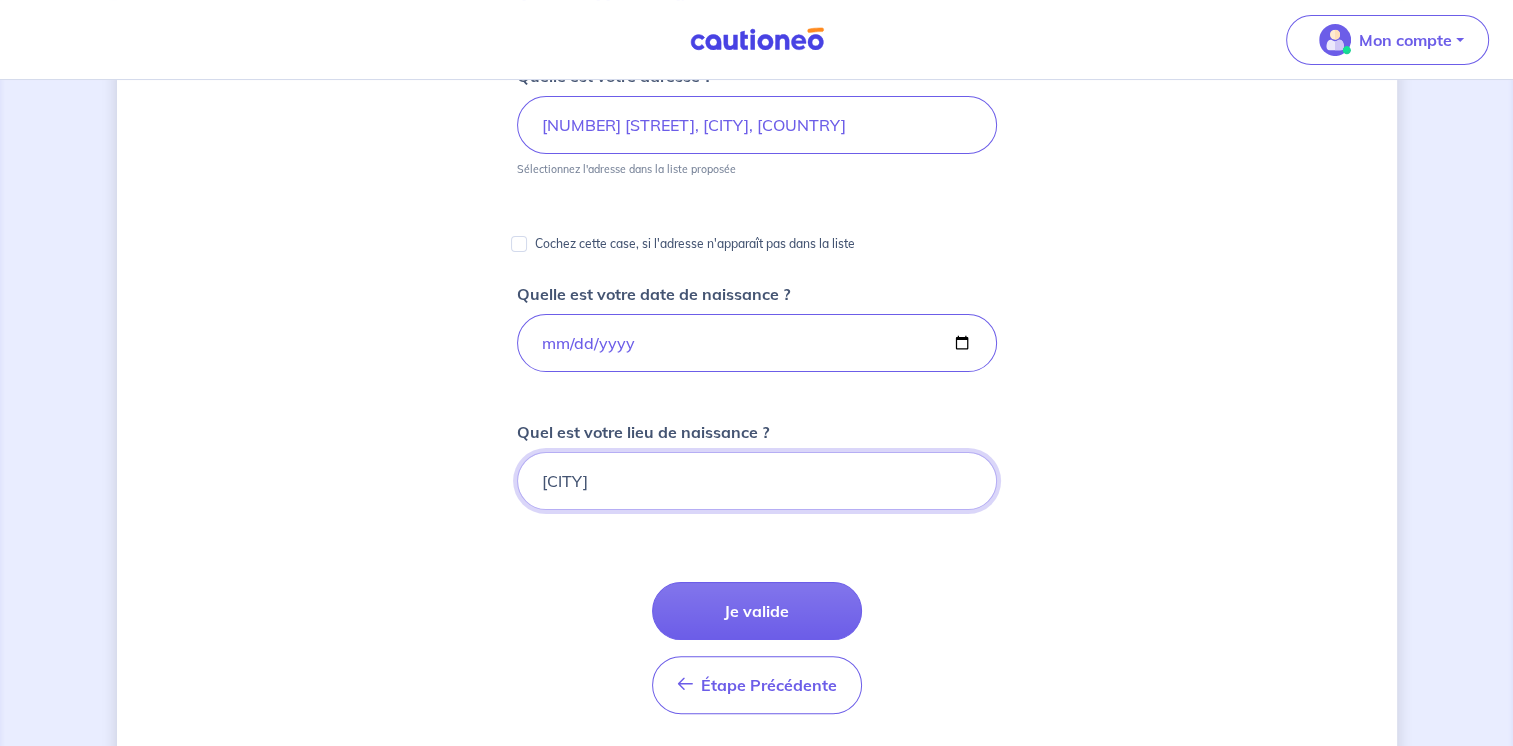 click on "[CITY]" at bounding box center [757, 481] 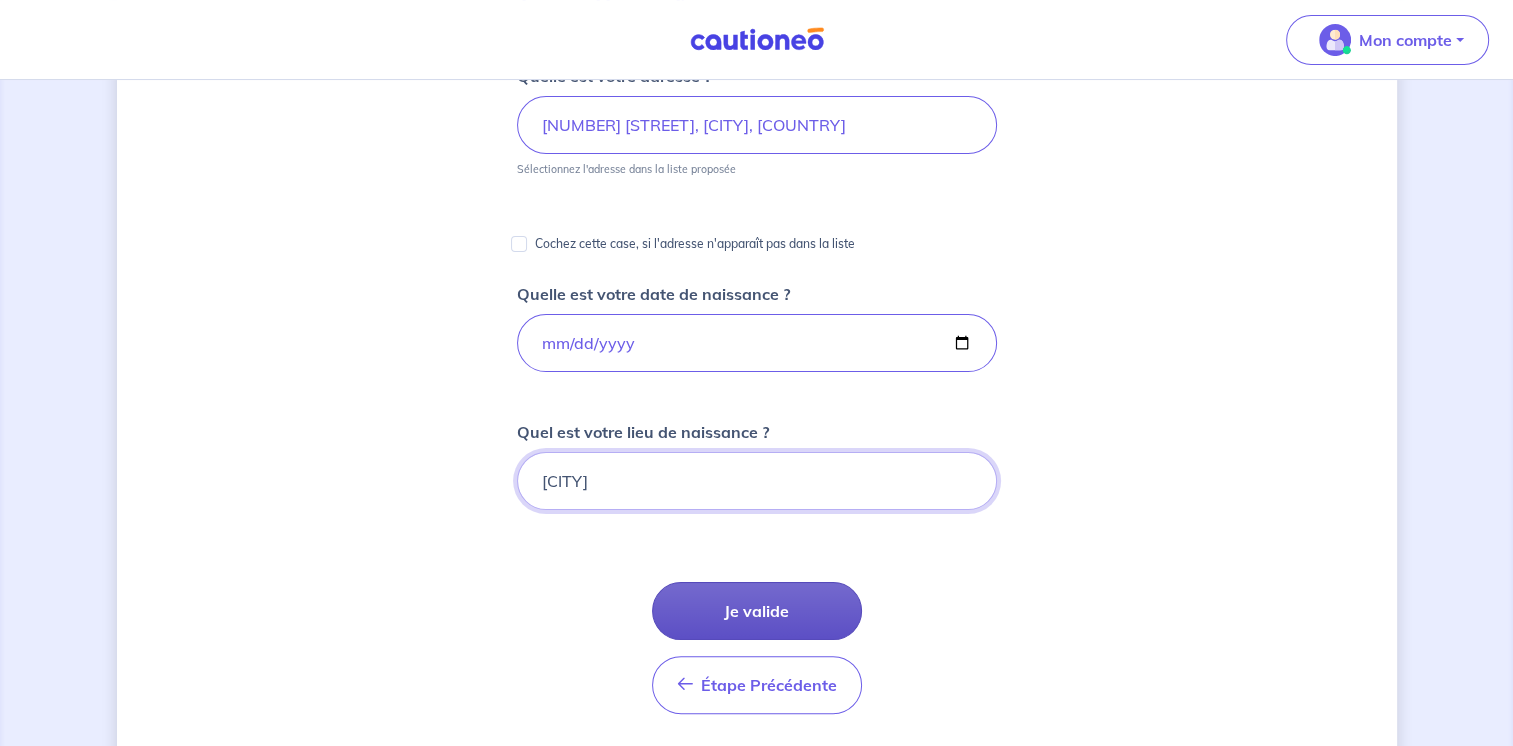 type on "[CITY]" 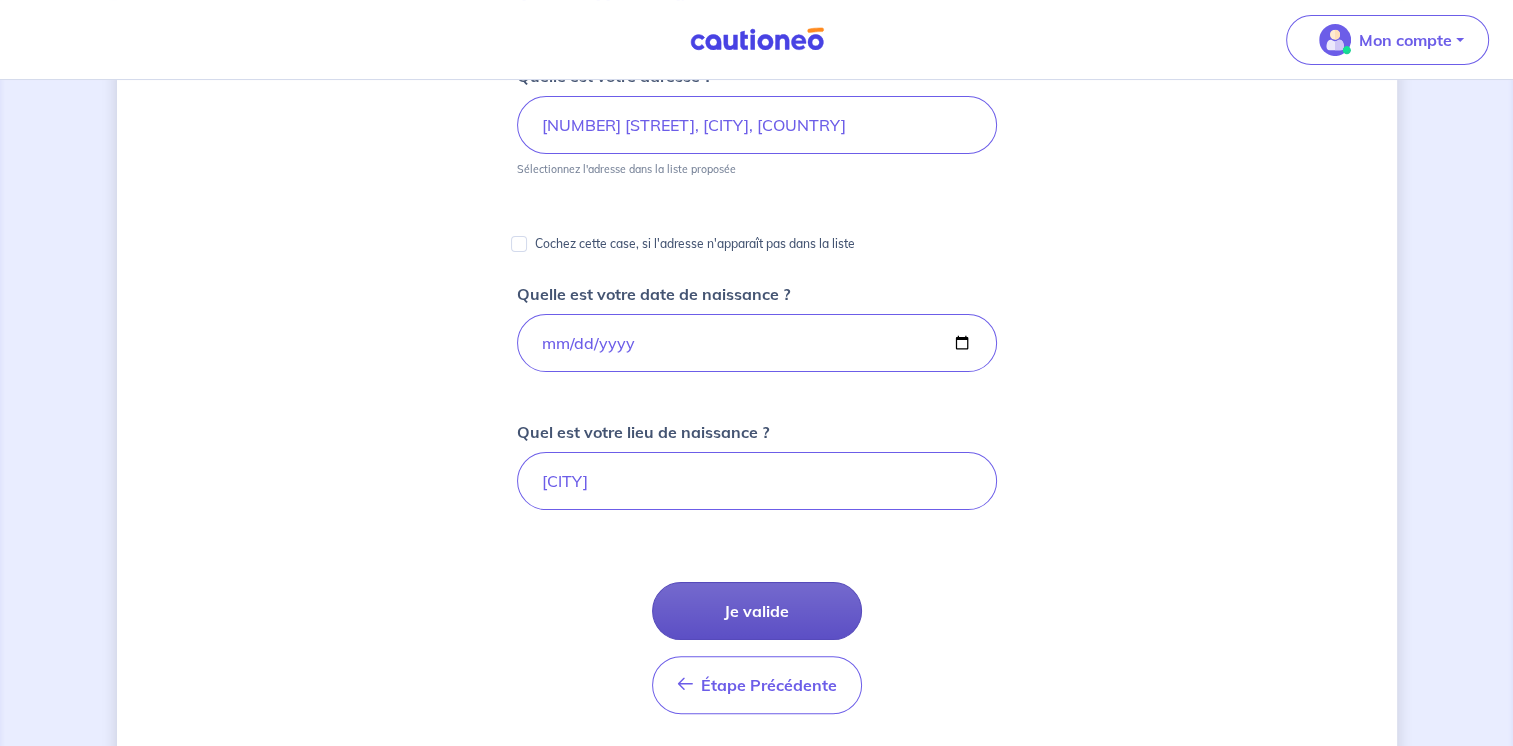 click on "Je valide" at bounding box center (757, 611) 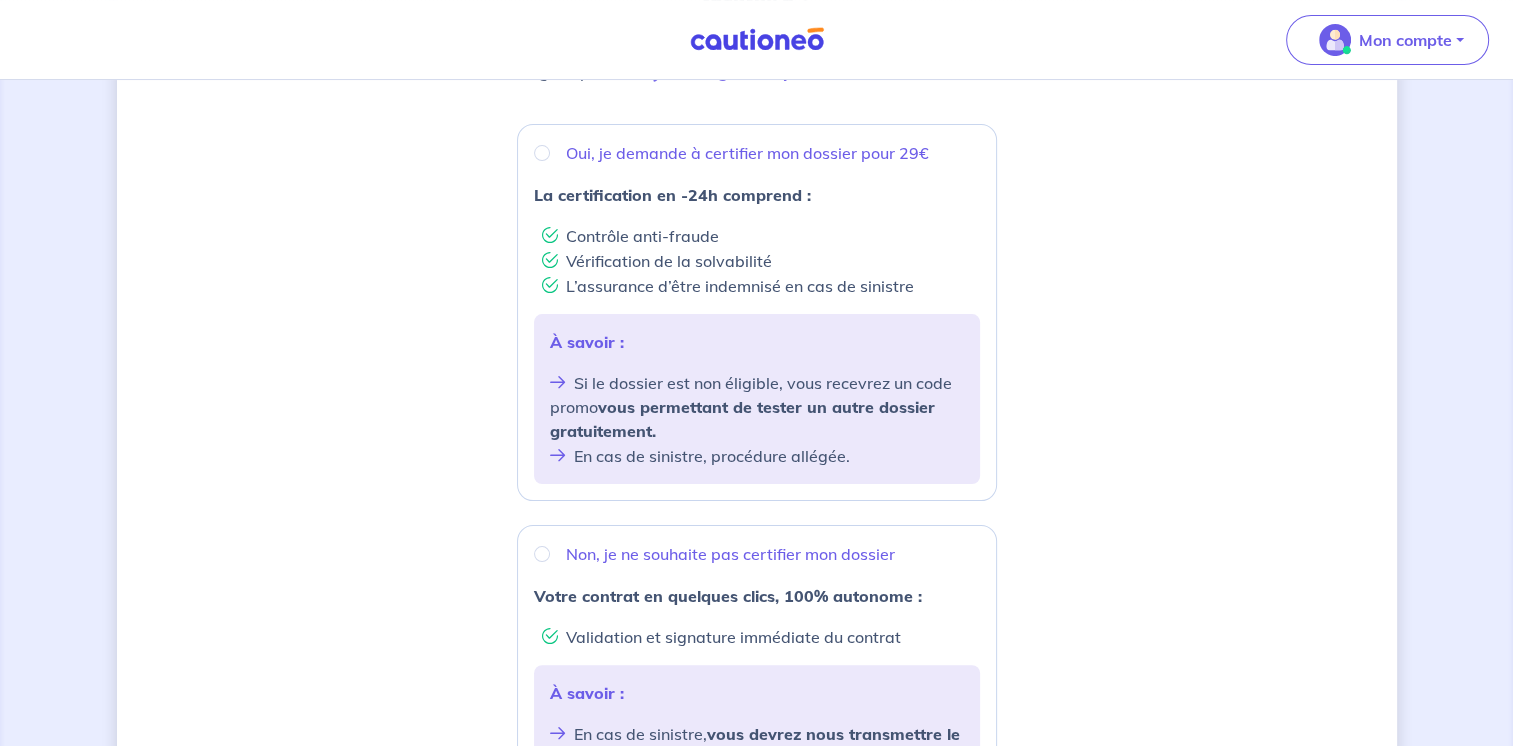 scroll, scrollTop: 300, scrollLeft: 0, axis: vertical 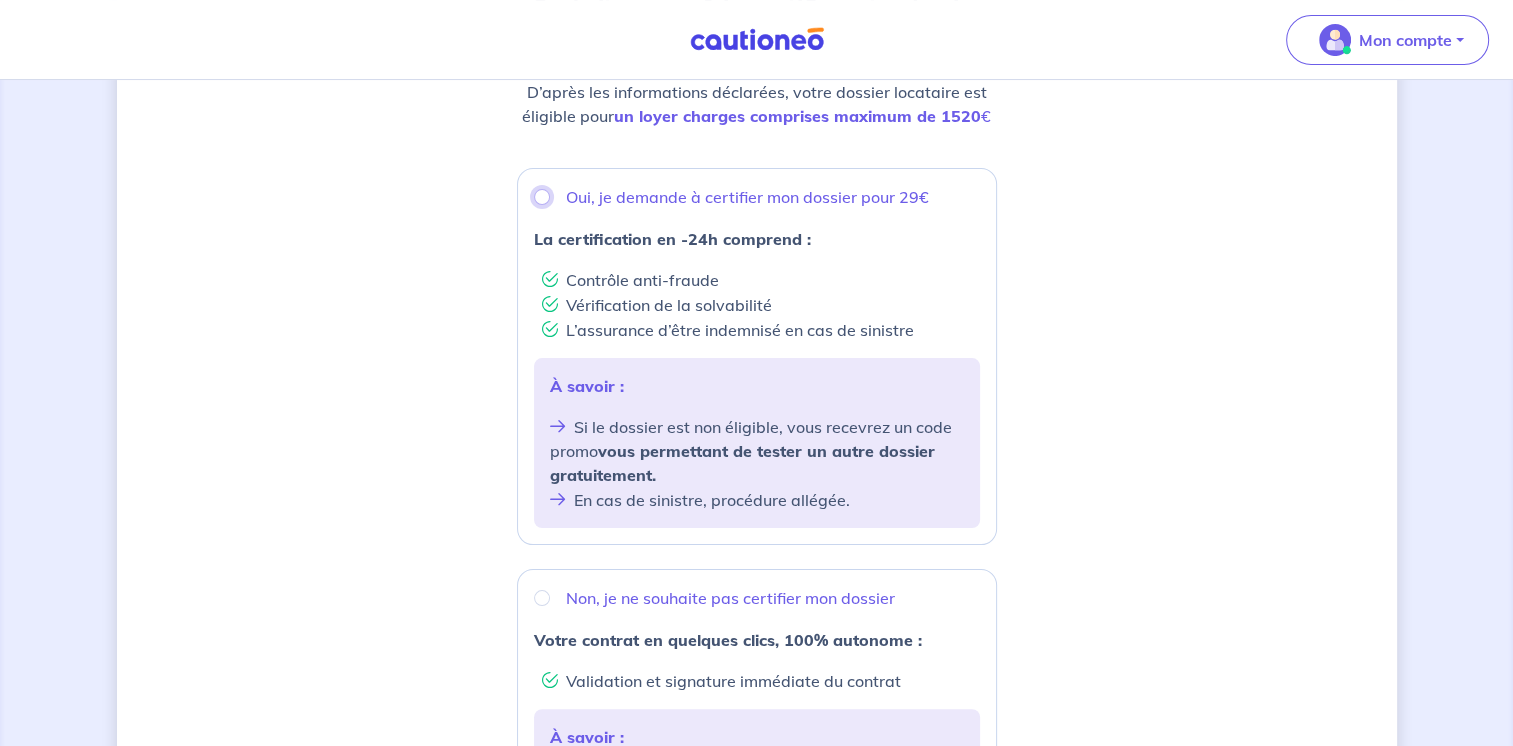 click on "Oui, je demande à certifier mon dossier pour 29€" at bounding box center [542, 197] 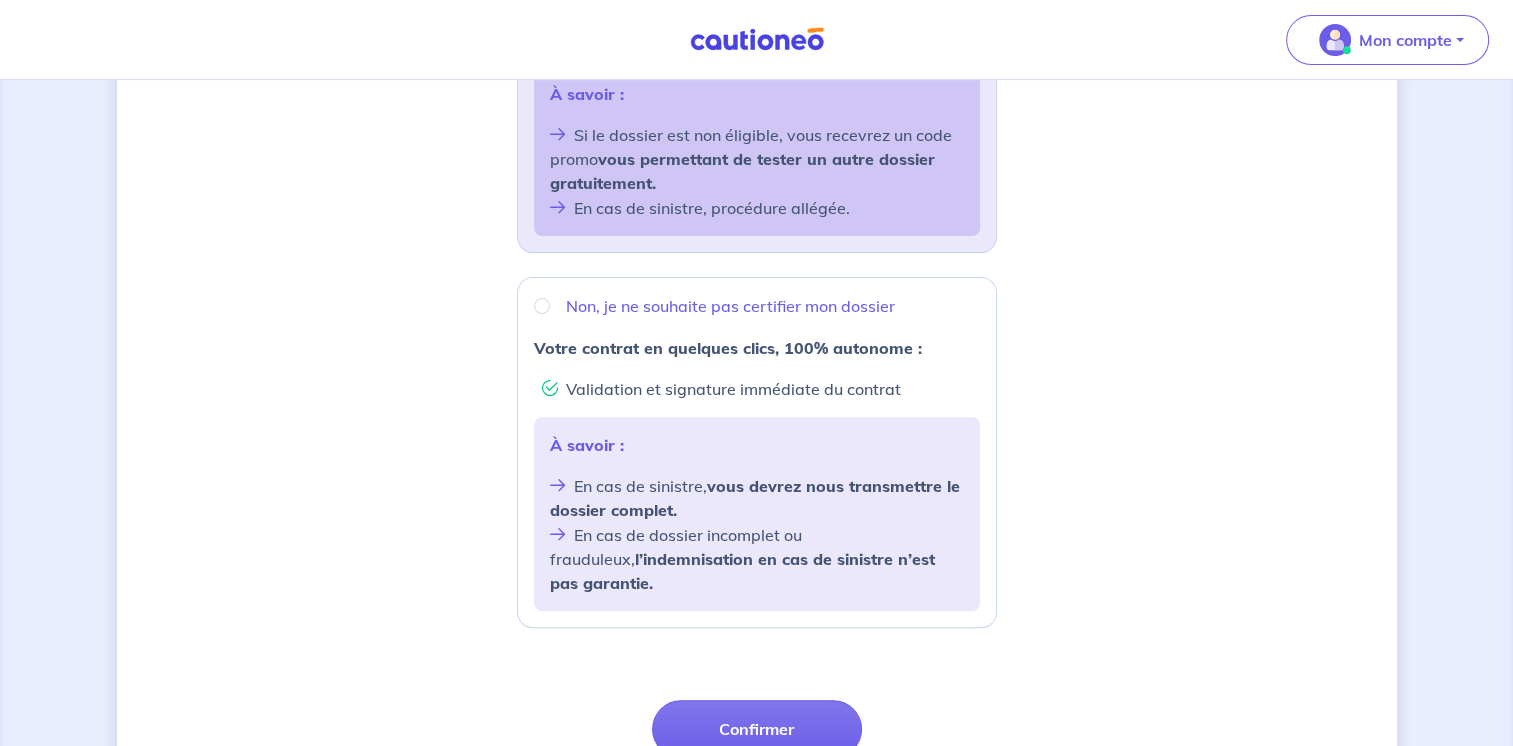 scroll, scrollTop: 600, scrollLeft: 0, axis: vertical 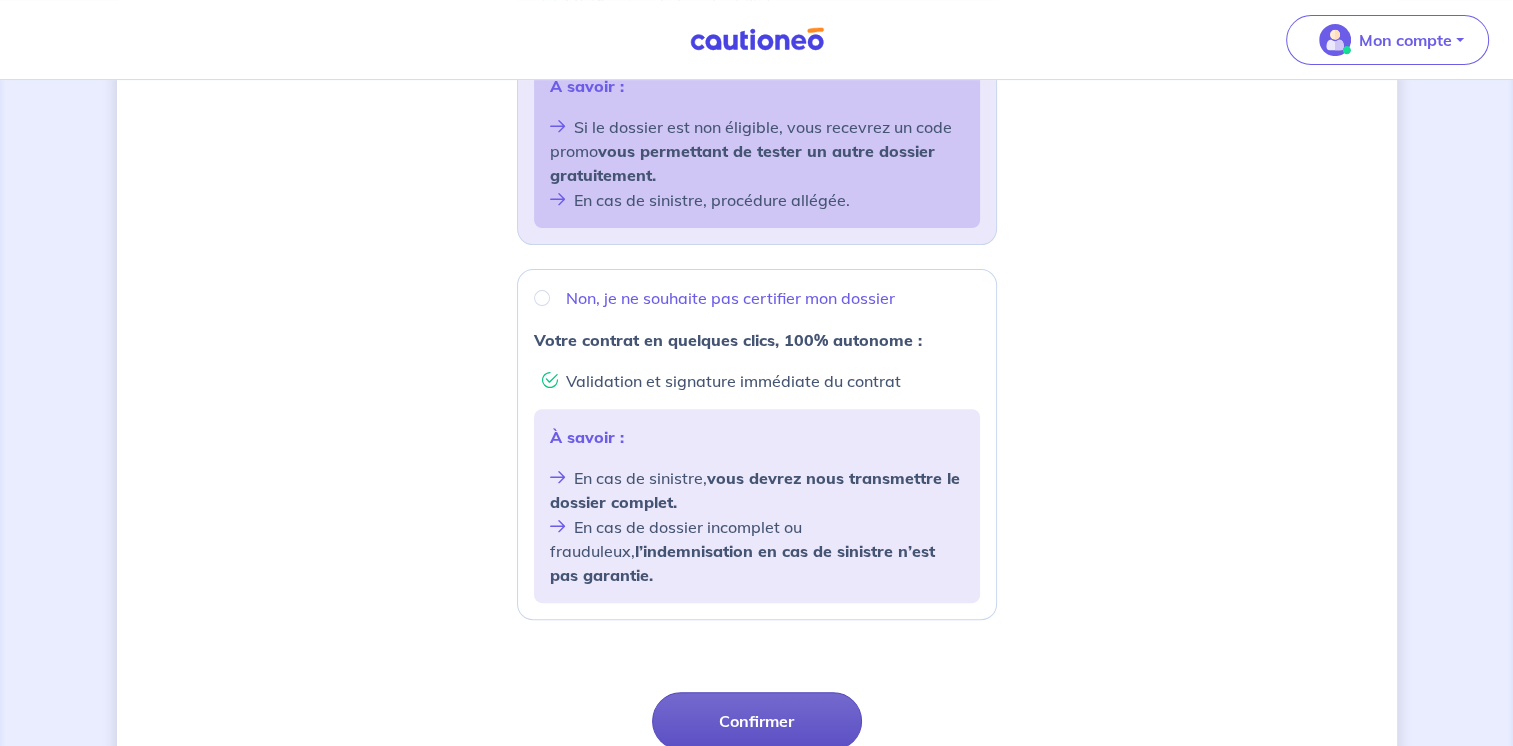 click on "Confirmer" at bounding box center (757, 721) 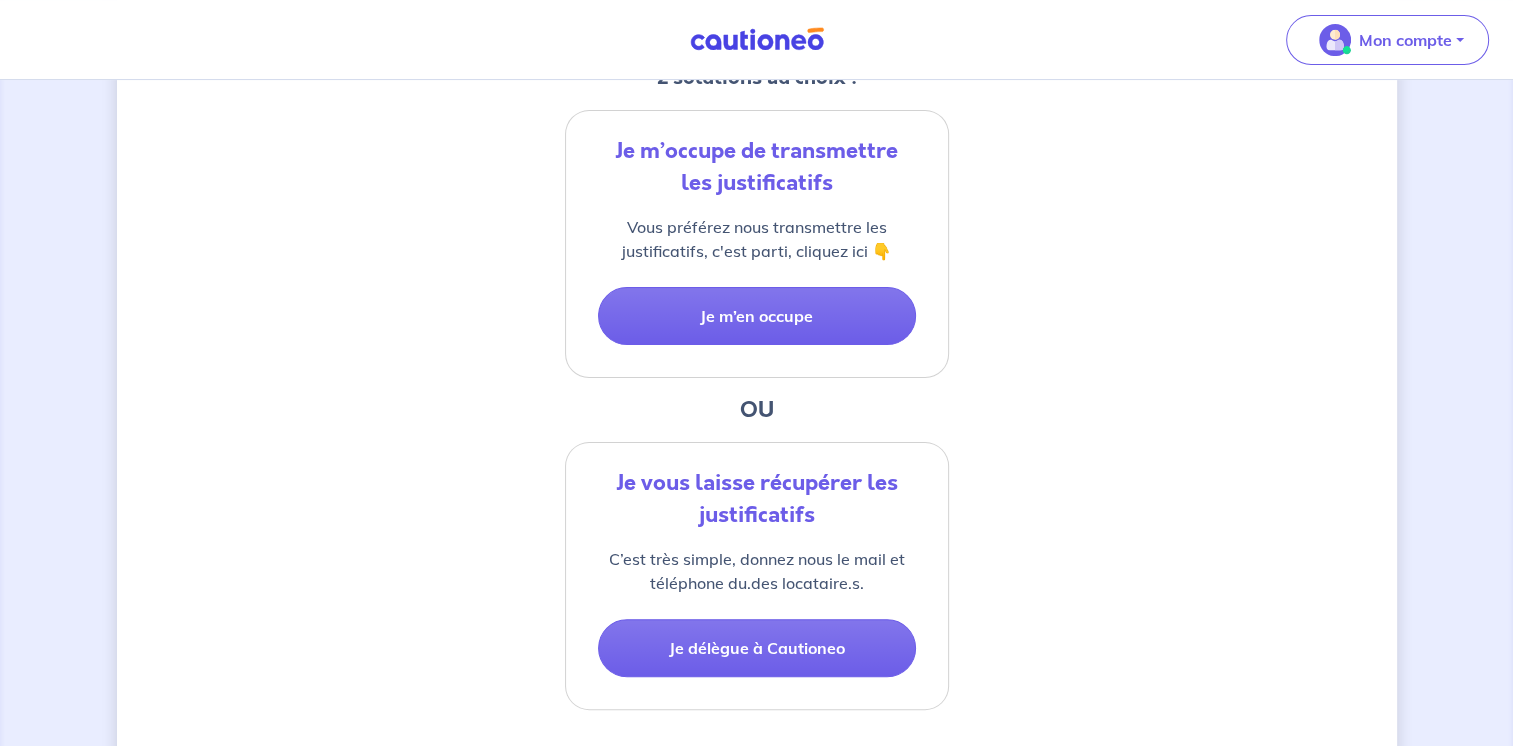 scroll, scrollTop: 400, scrollLeft: 0, axis: vertical 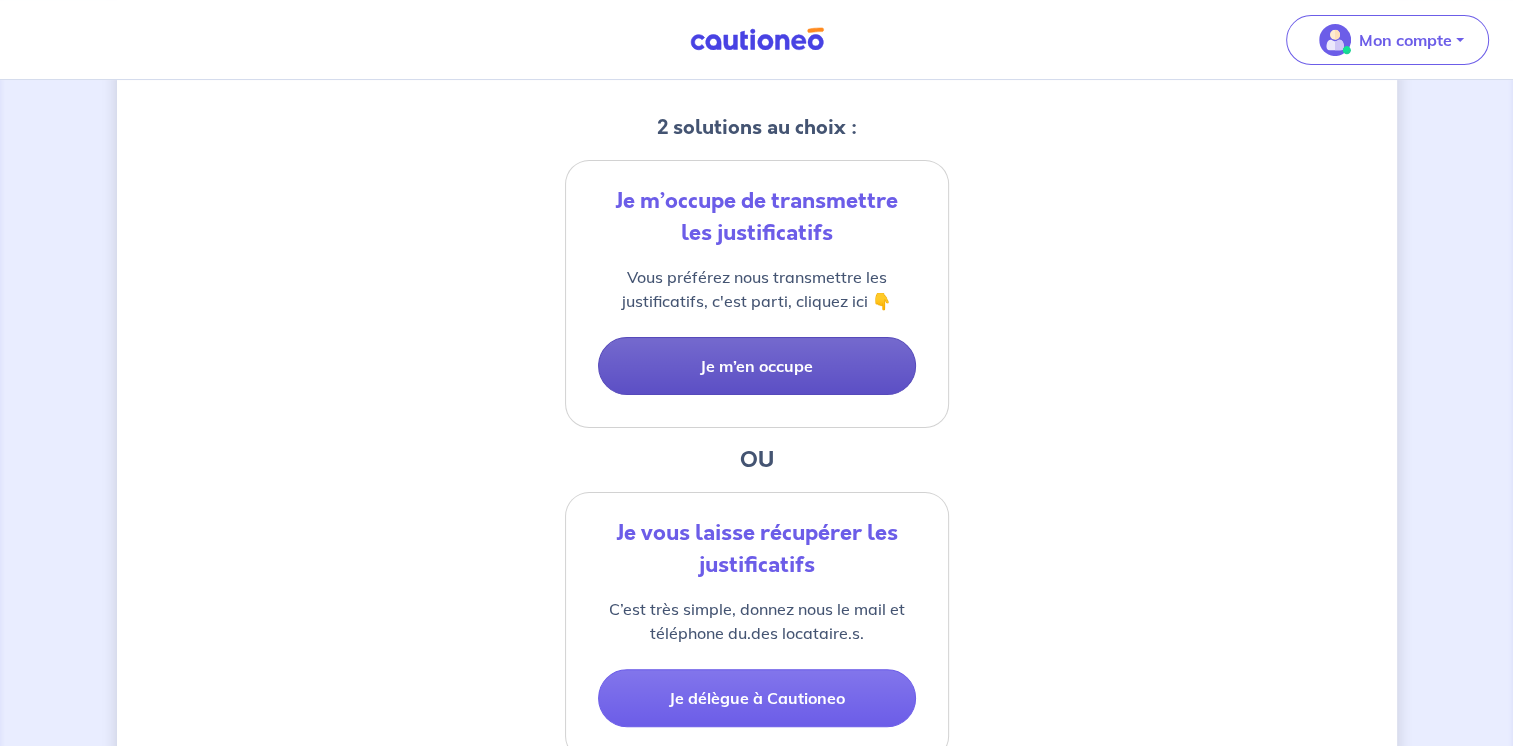 click on "Je m’en occupe" at bounding box center (757, 366) 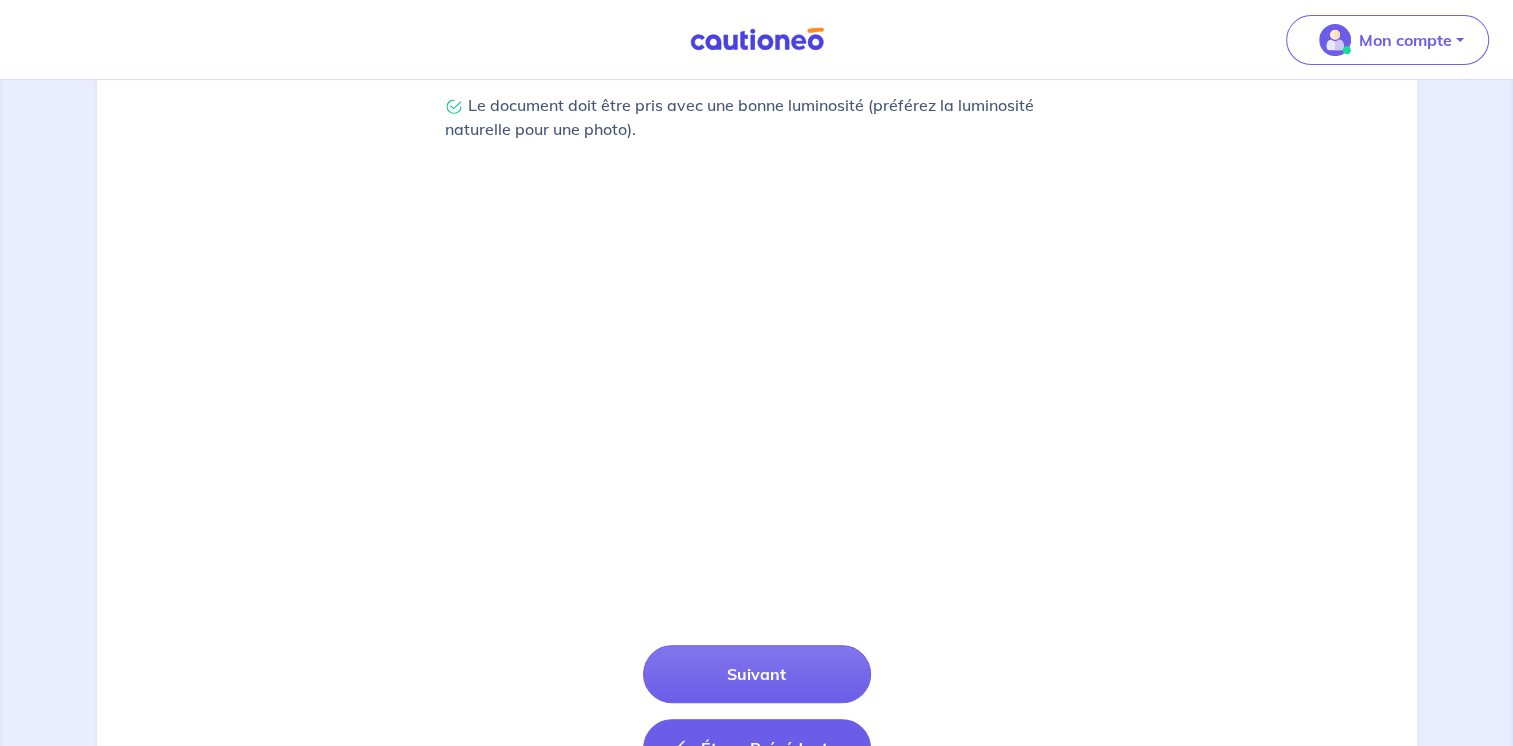 scroll, scrollTop: 684, scrollLeft: 0, axis: vertical 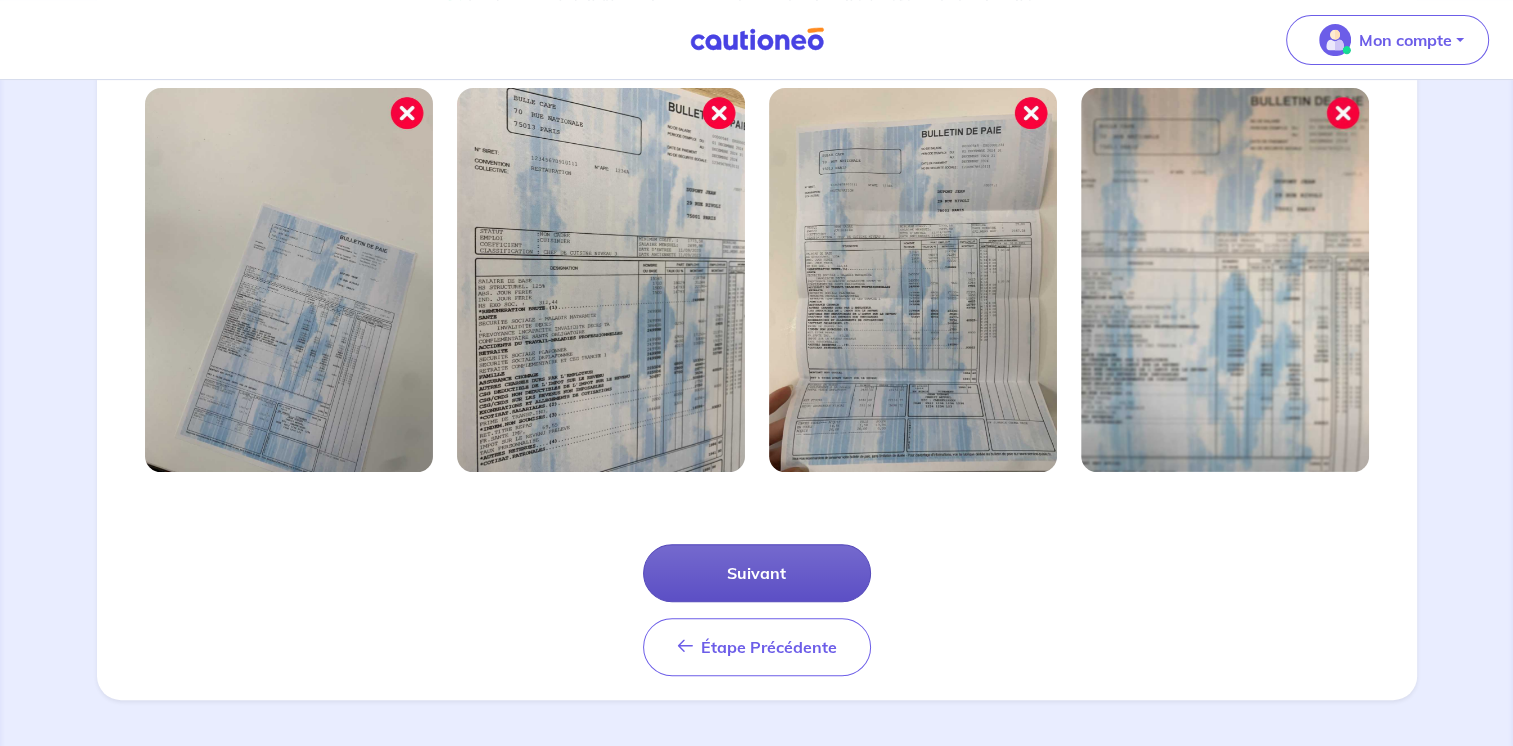 click on "Suivant" at bounding box center [757, 573] 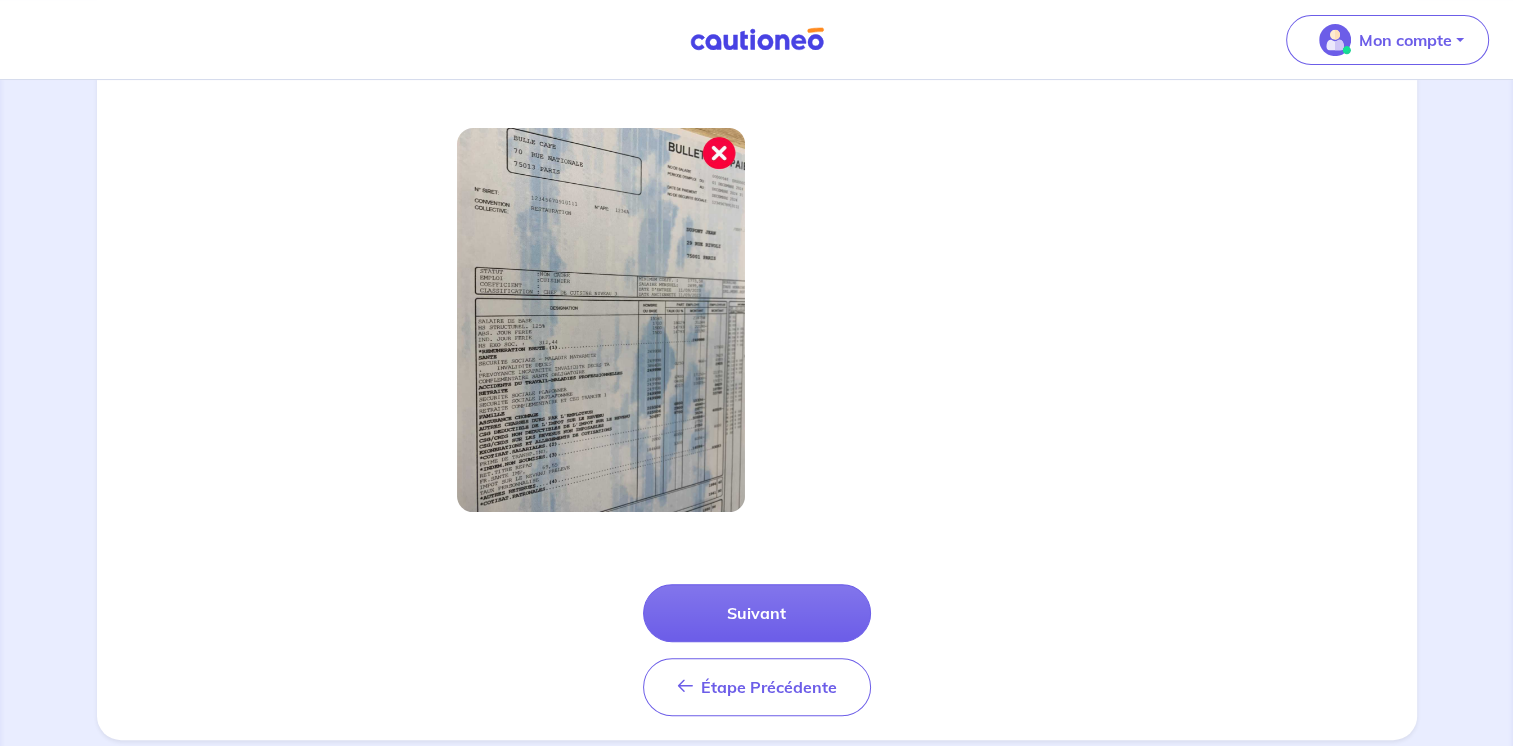 scroll, scrollTop: 588, scrollLeft: 0, axis: vertical 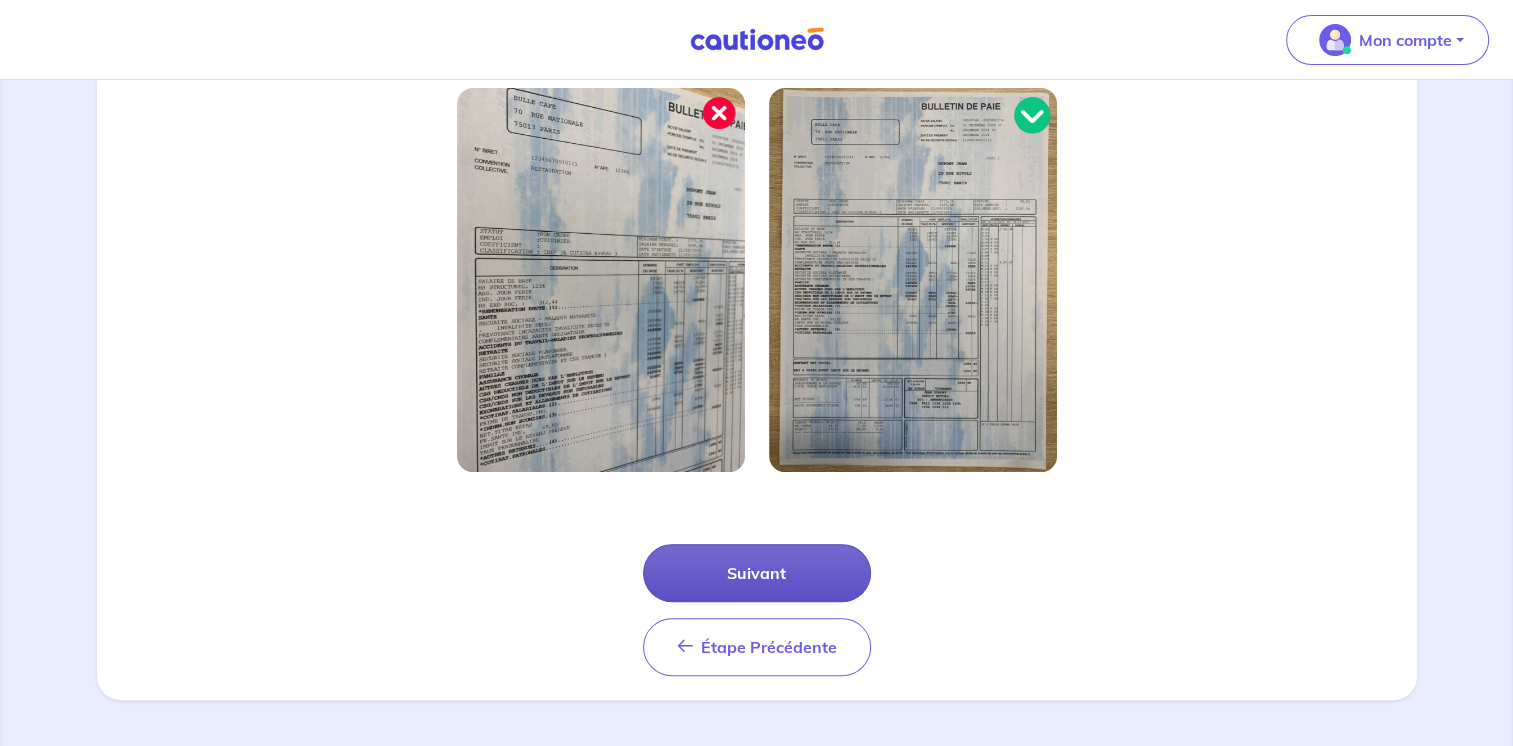 click on "Suivant" at bounding box center (757, 573) 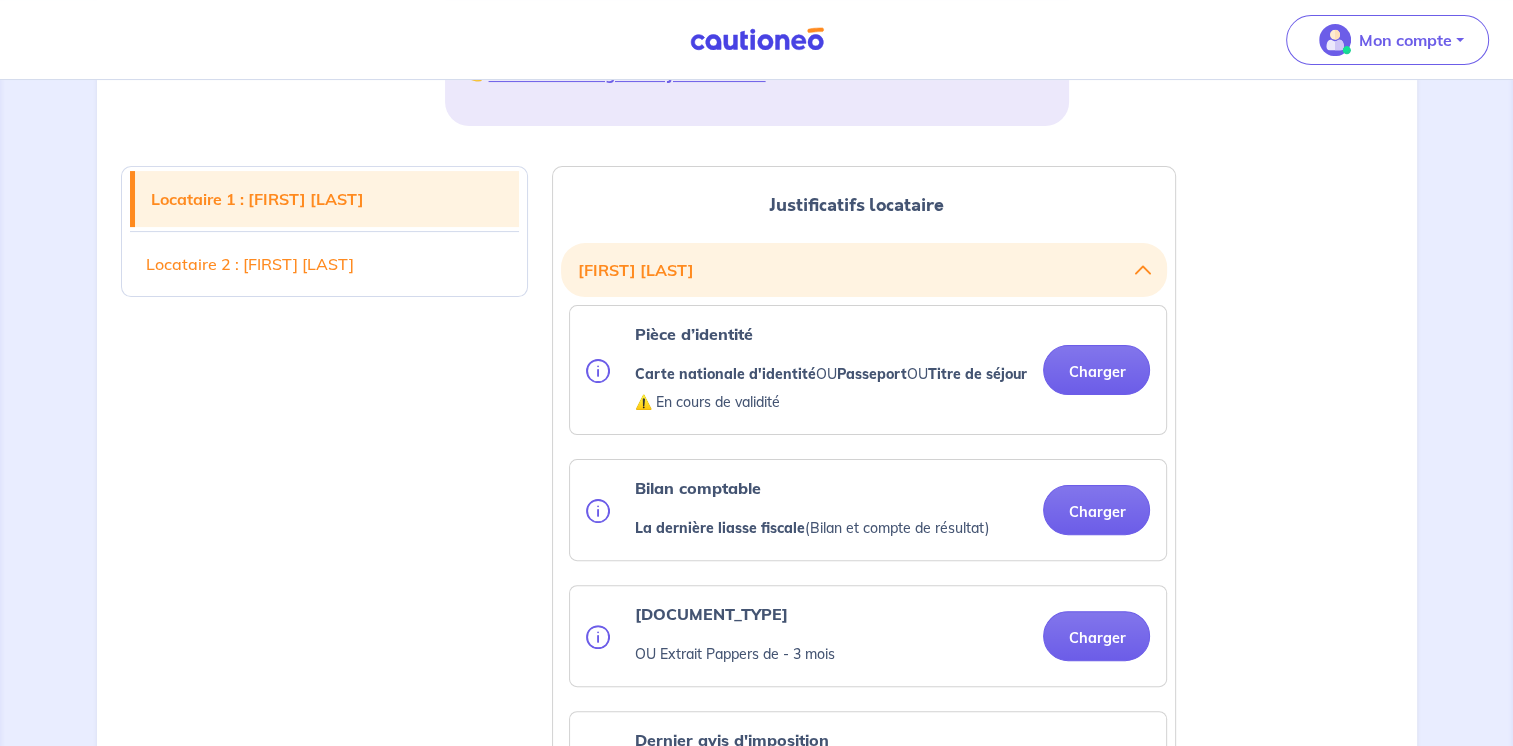 scroll, scrollTop: 400, scrollLeft: 0, axis: vertical 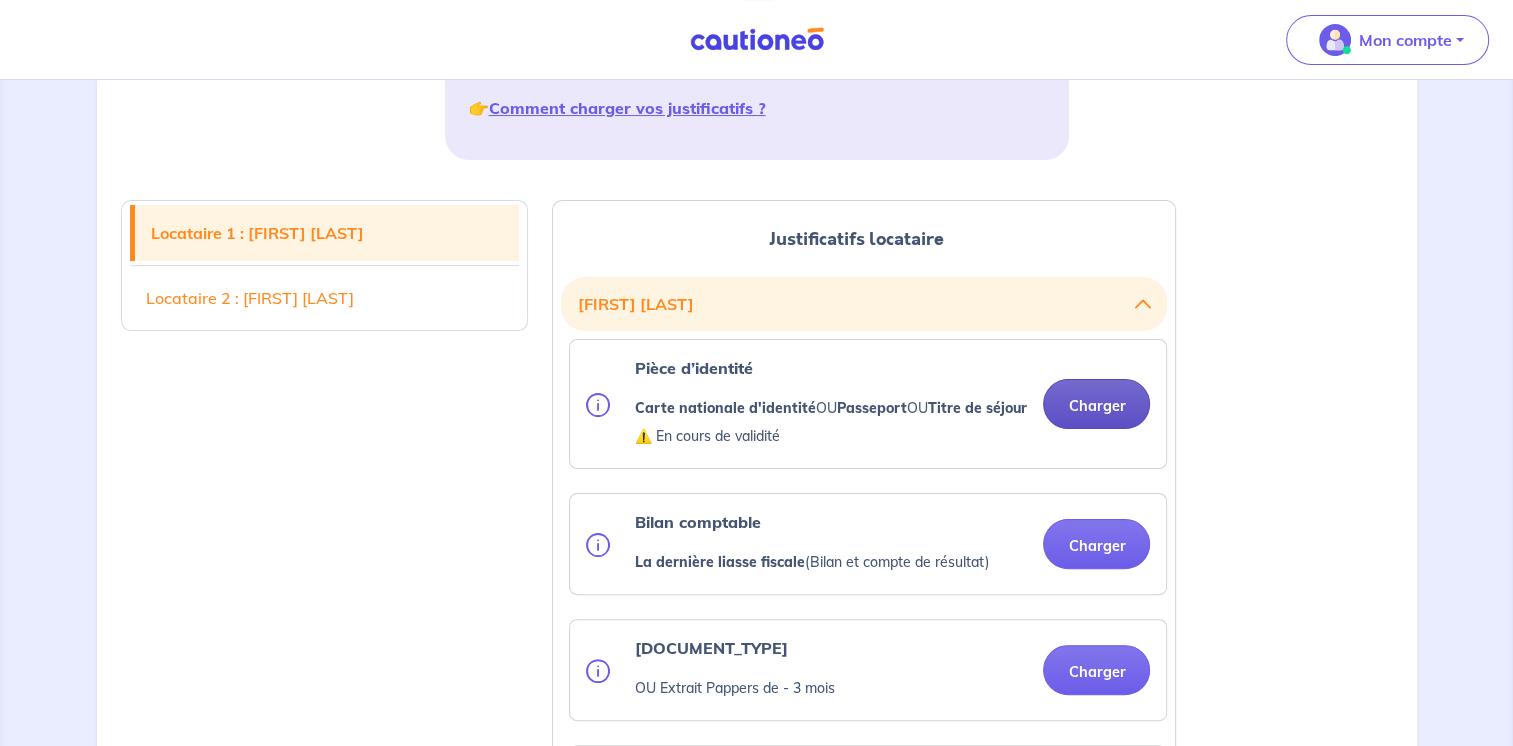 click on "Charger" at bounding box center [1096, 404] 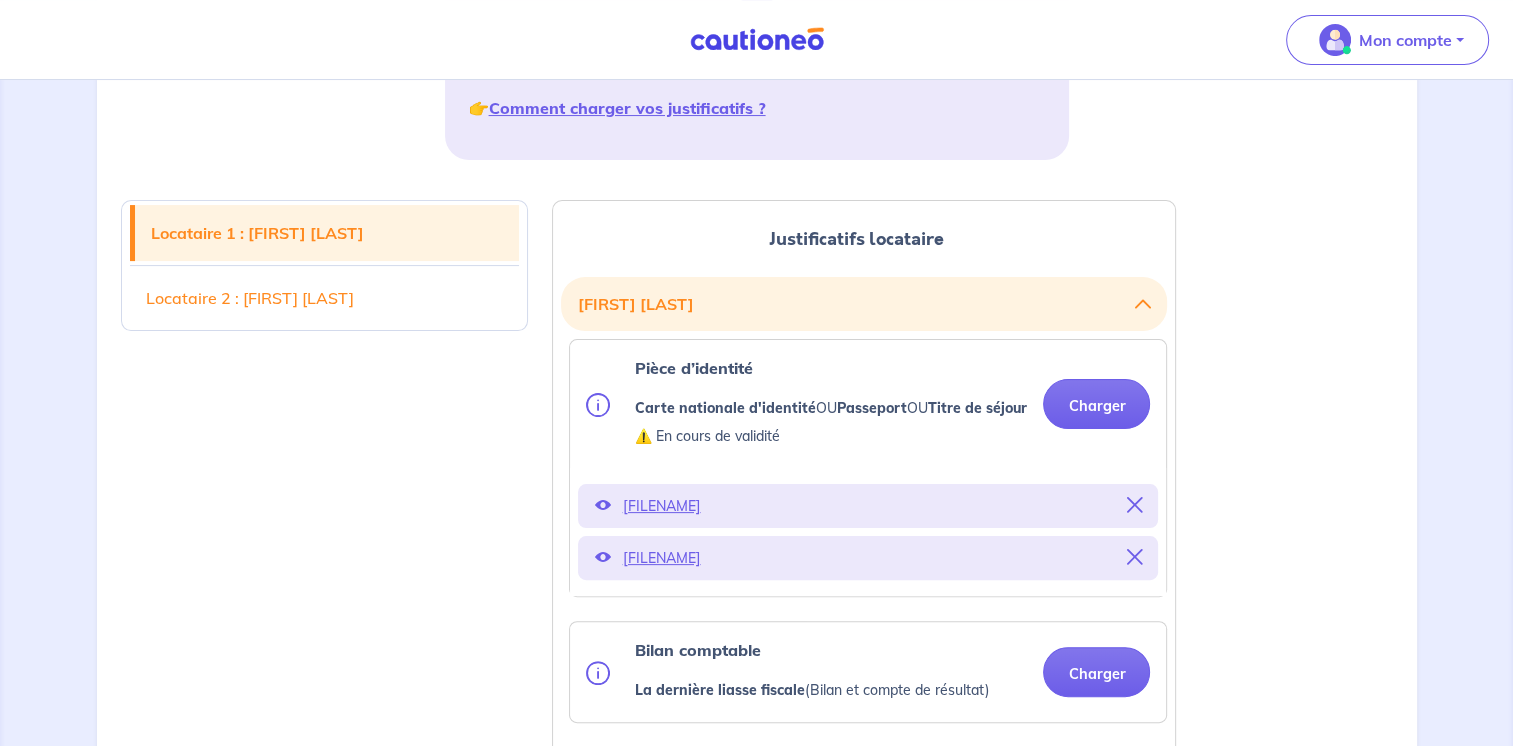 click on "Locataire 2 : [FIRST] [LAST]" at bounding box center (325, 298) 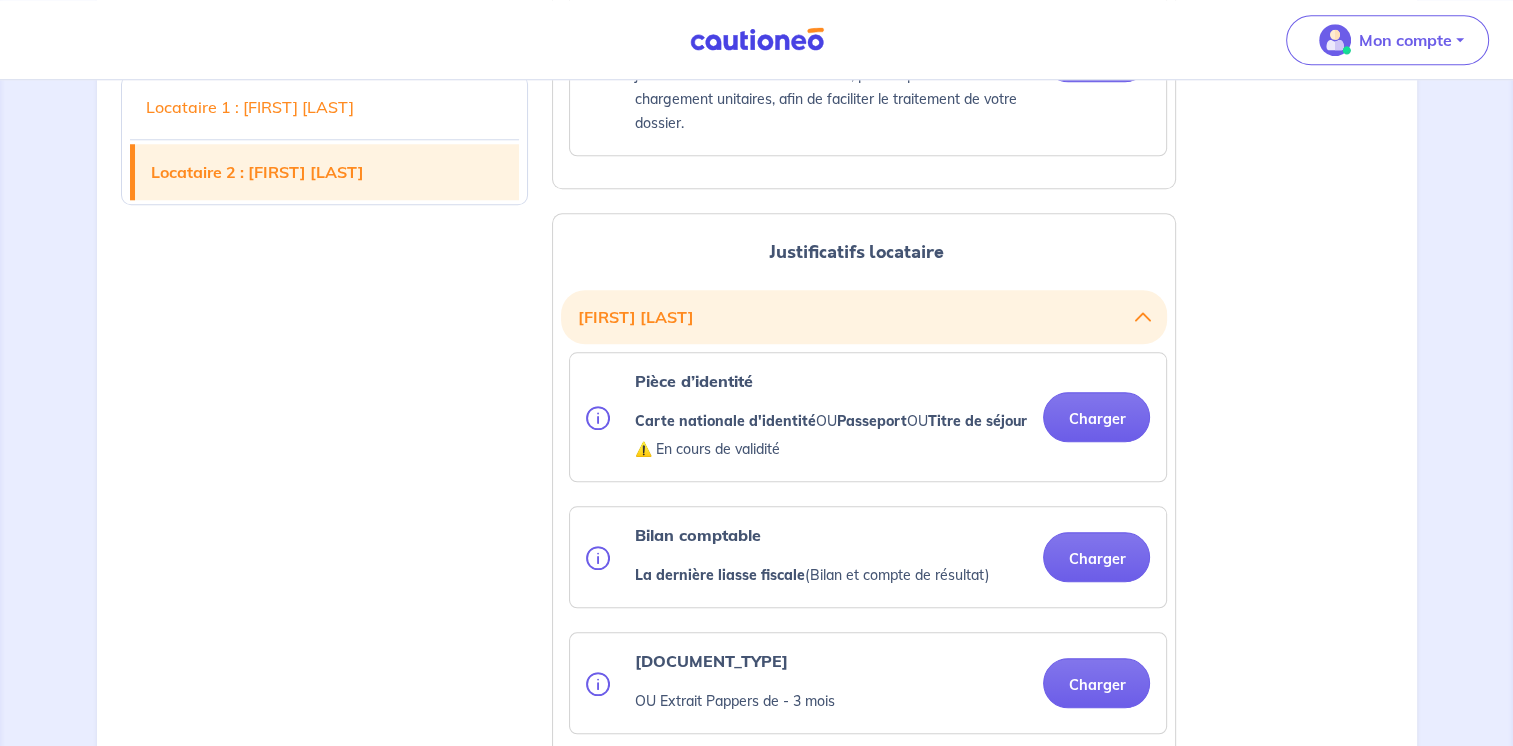 scroll, scrollTop: 2072, scrollLeft: 0, axis: vertical 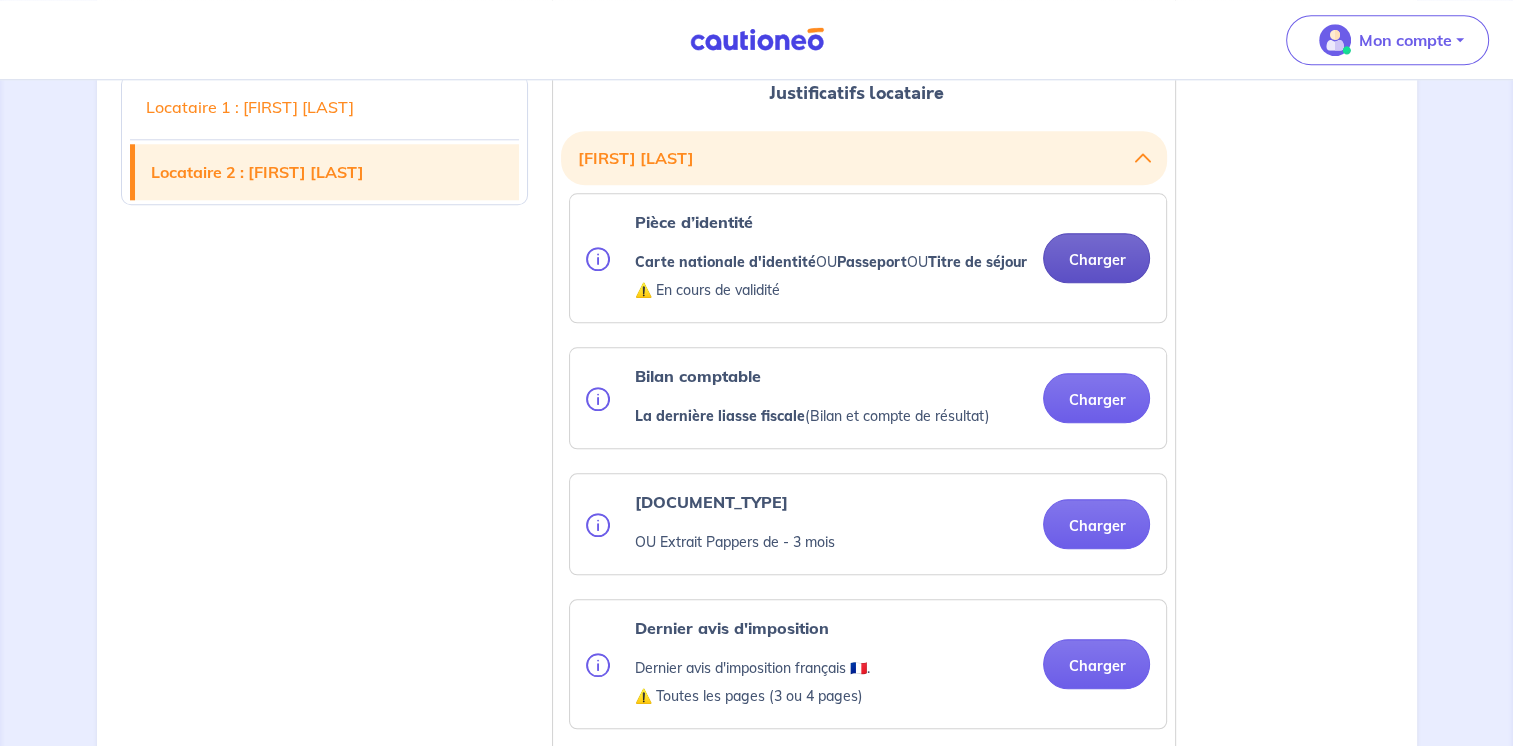 click on "Charger" at bounding box center (1096, 258) 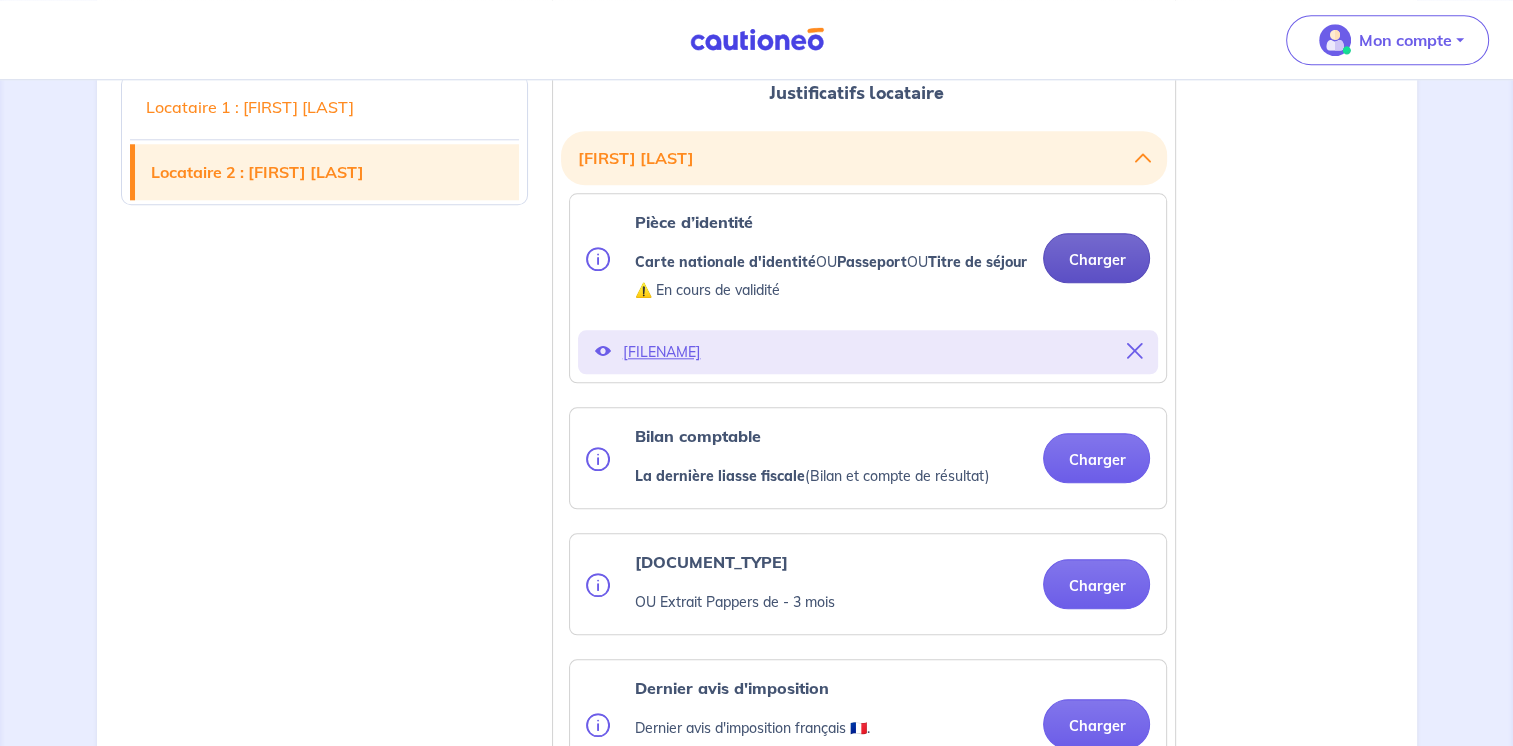 click on "Charger" at bounding box center (1096, 258) 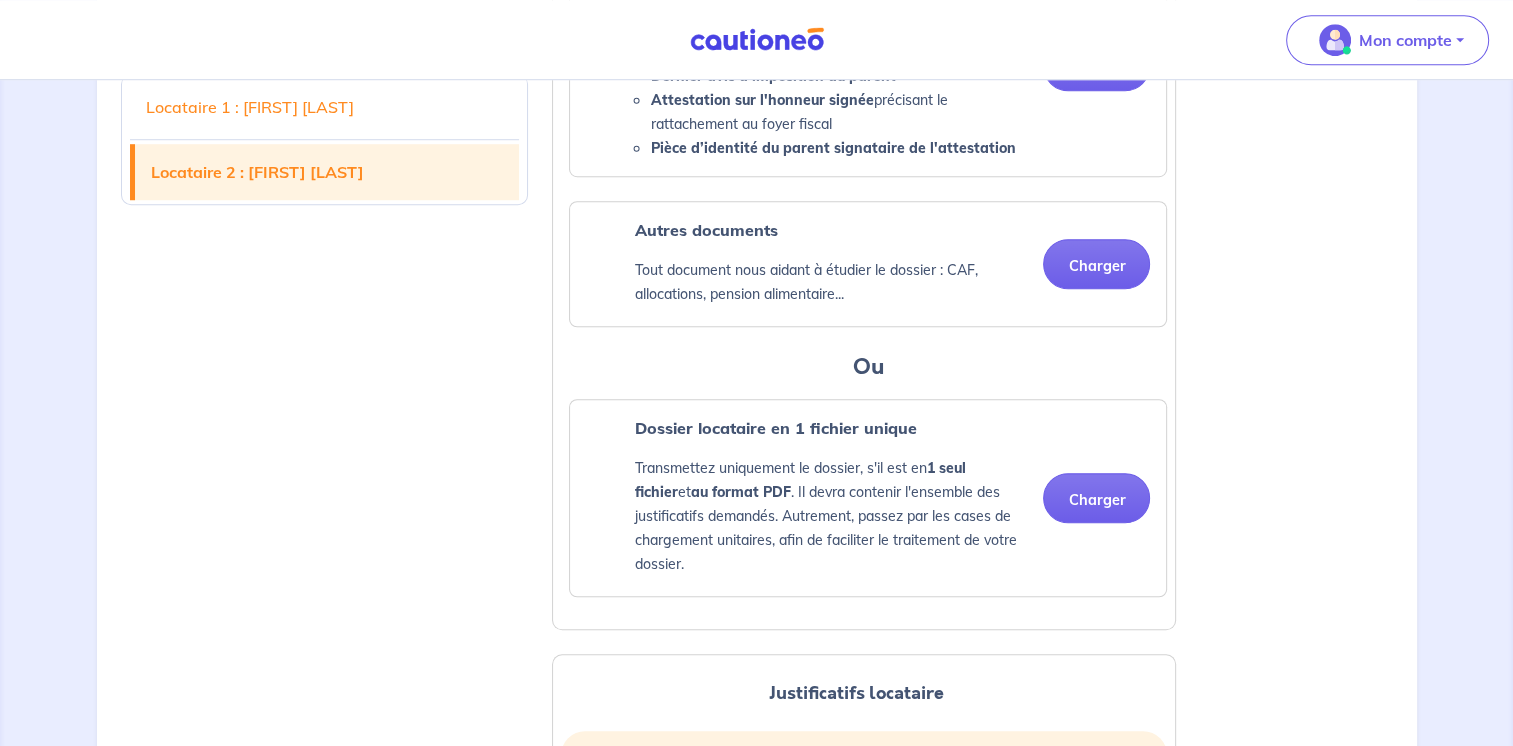 click on "Locataire 1 : [FIRST] [LAST]" at bounding box center (325, 108) 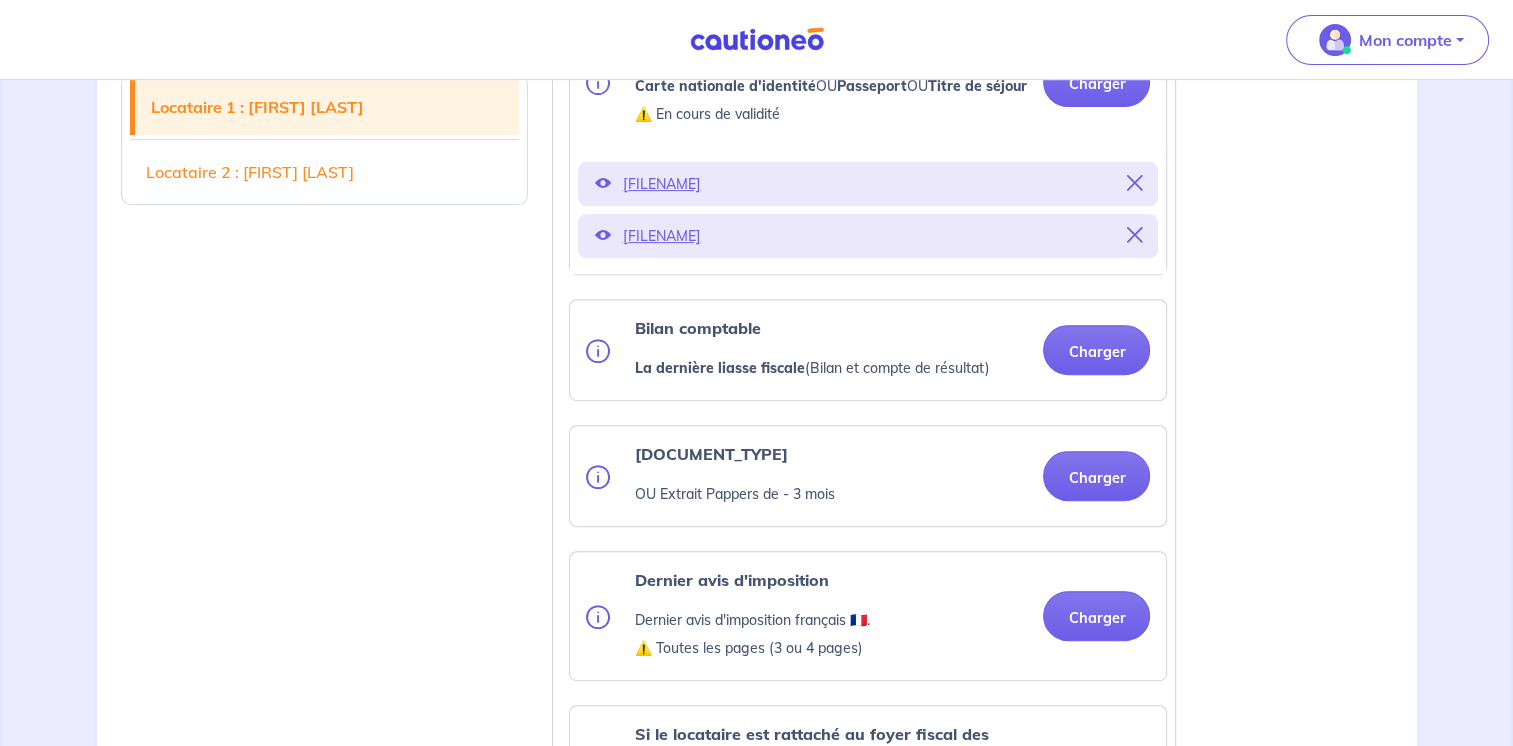 scroll, scrollTop: 725, scrollLeft: 0, axis: vertical 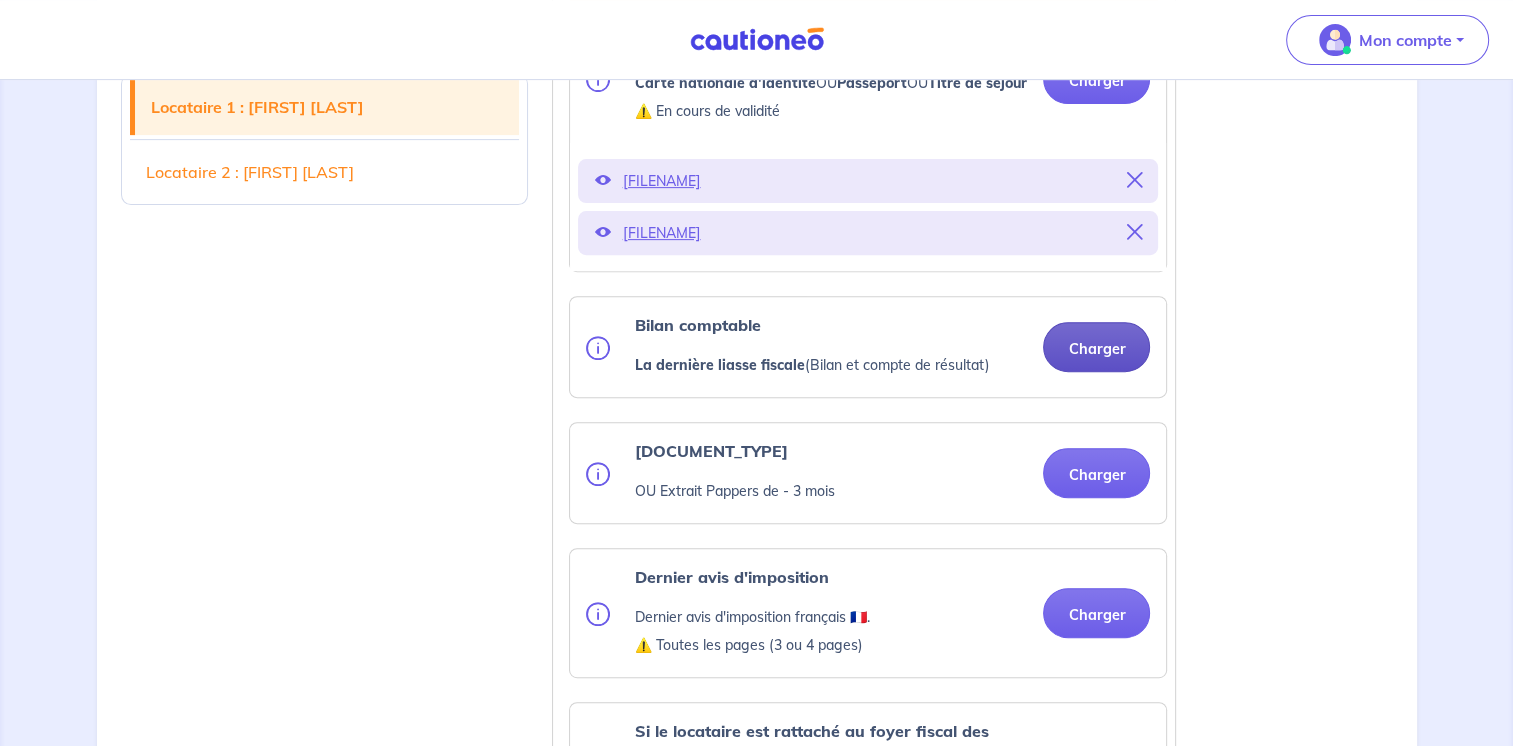click on "Charger" at bounding box center (1096, 347) 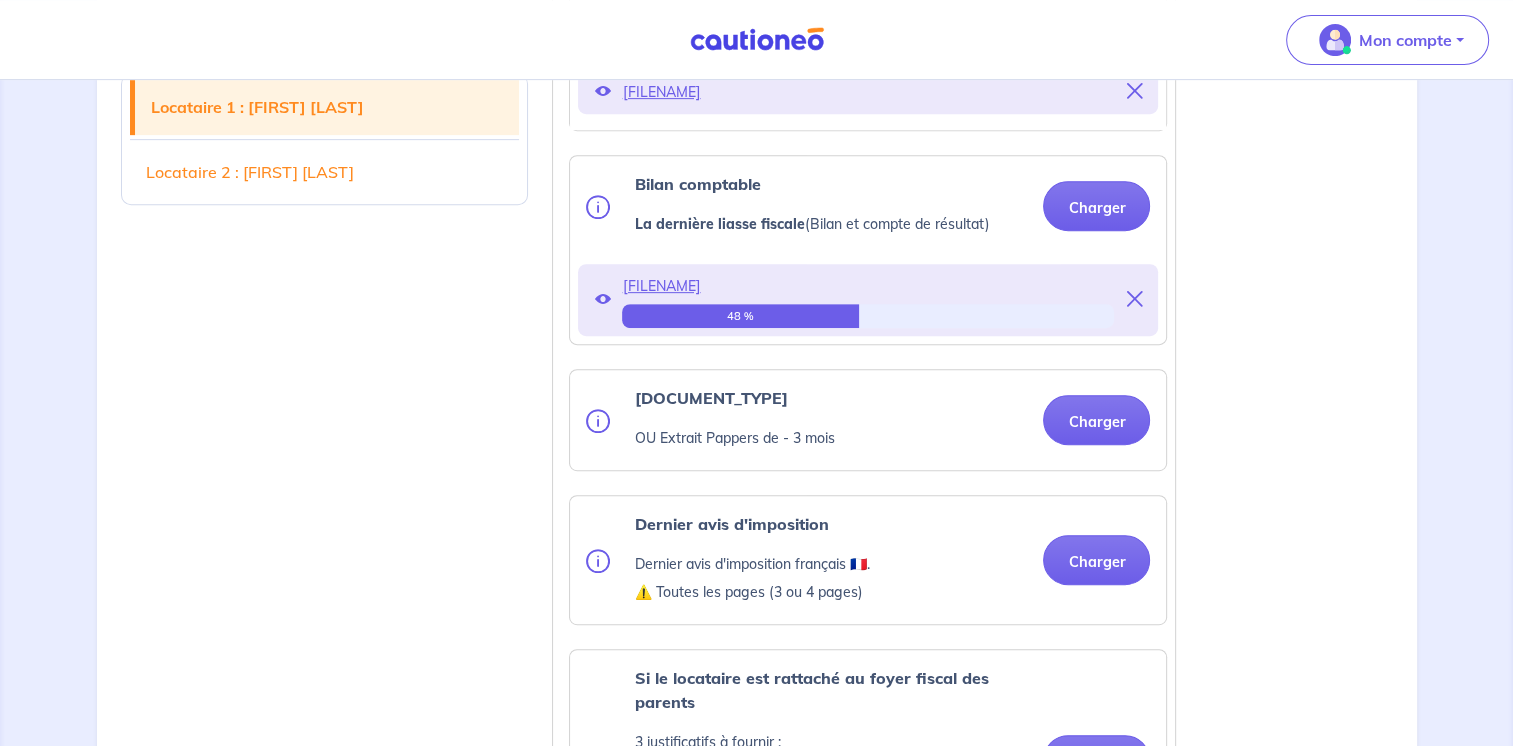 scroll, scrollTop: 925, scrollLeft: 0, axis: vertical 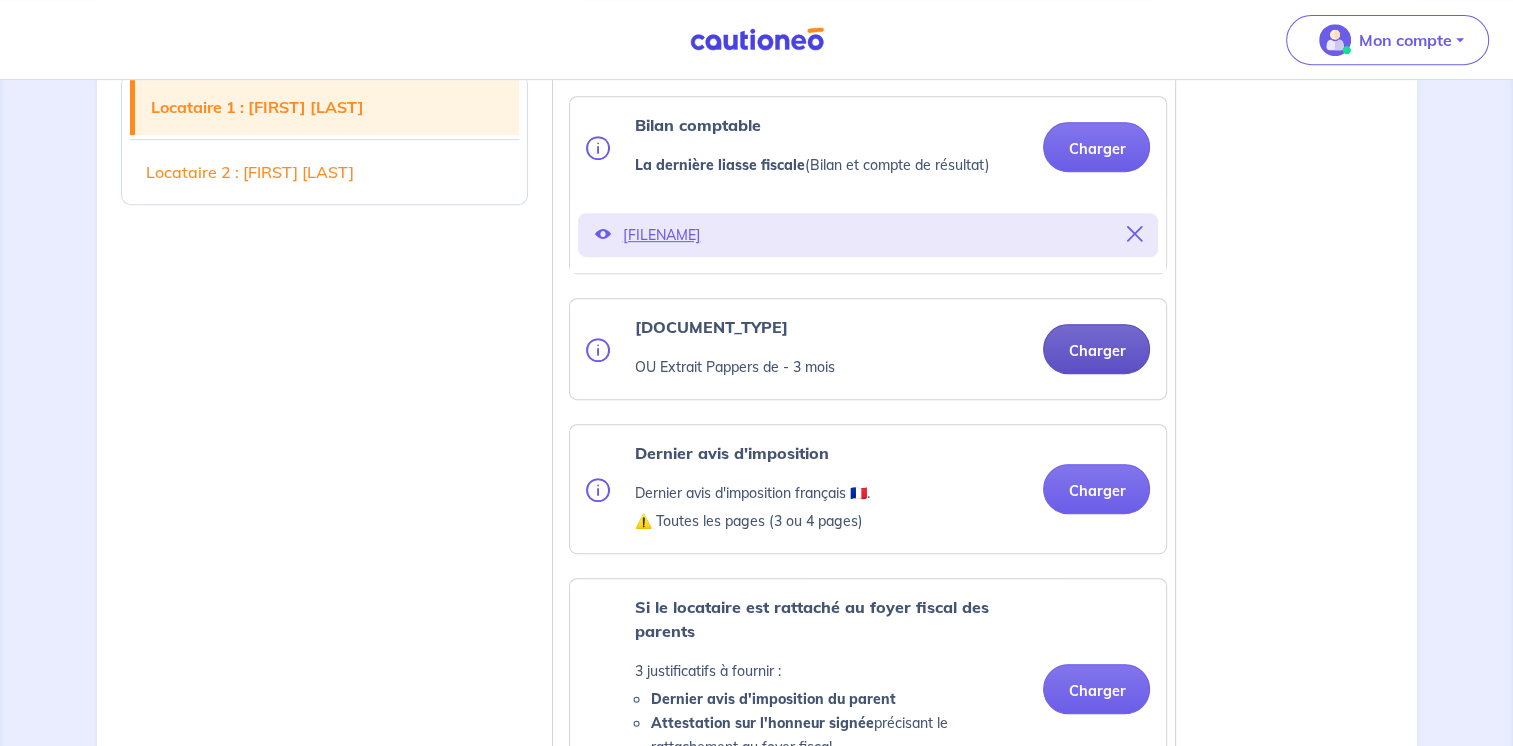click on "Charger" at bounding box center (1096, 349) 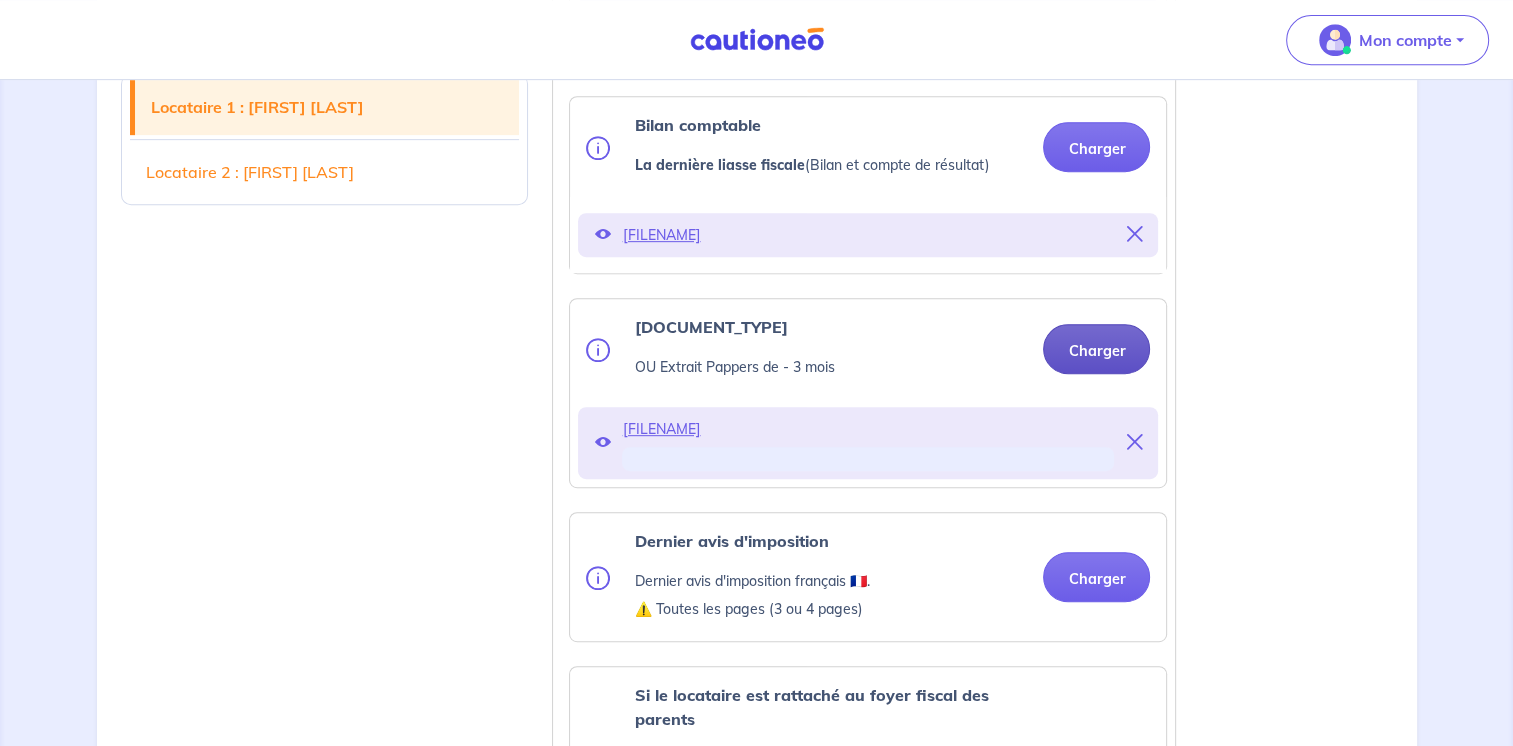click on "Charger" at bounding box center (1096, 349) 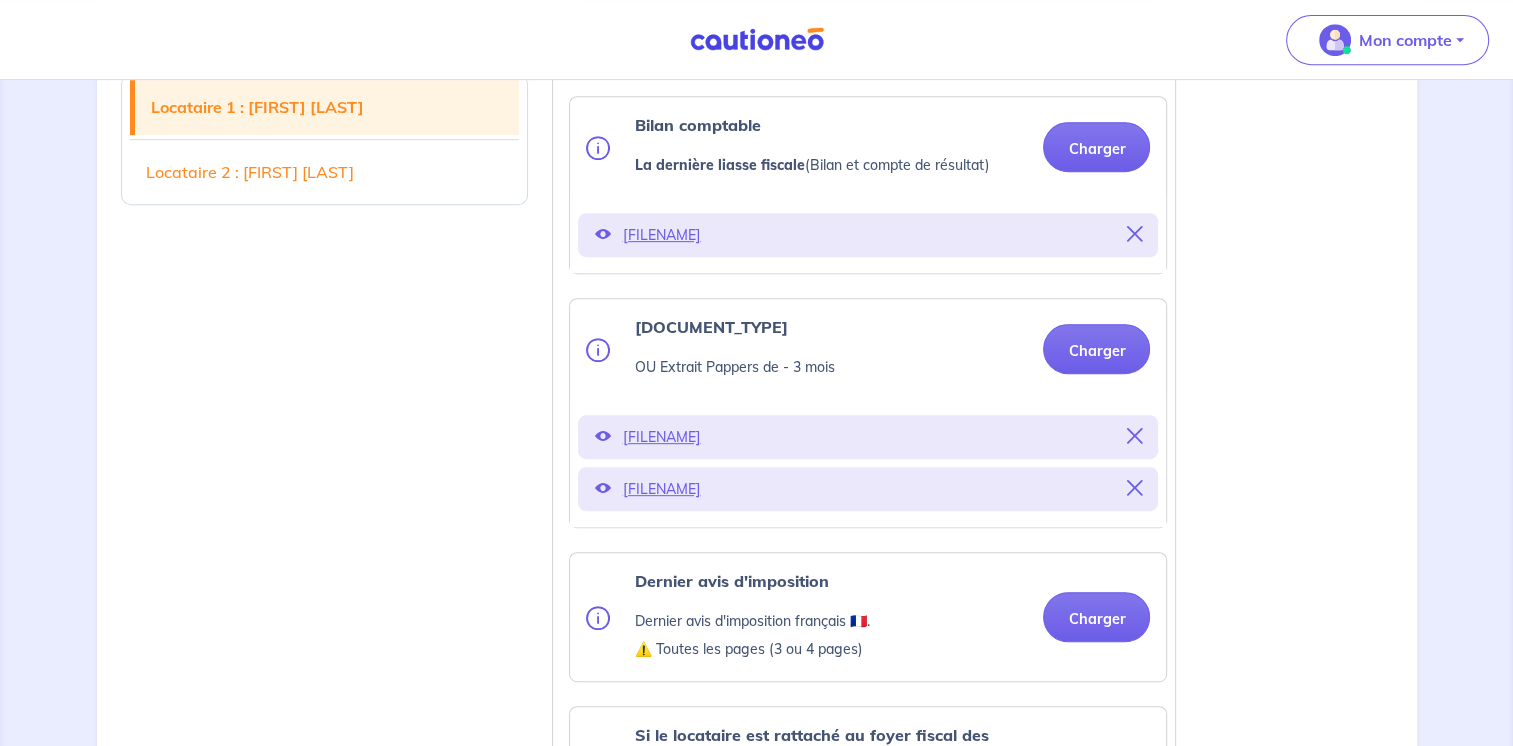 click on "Locataire 2 : [FIRST] [LAST]" at bounding box center (325, 173) 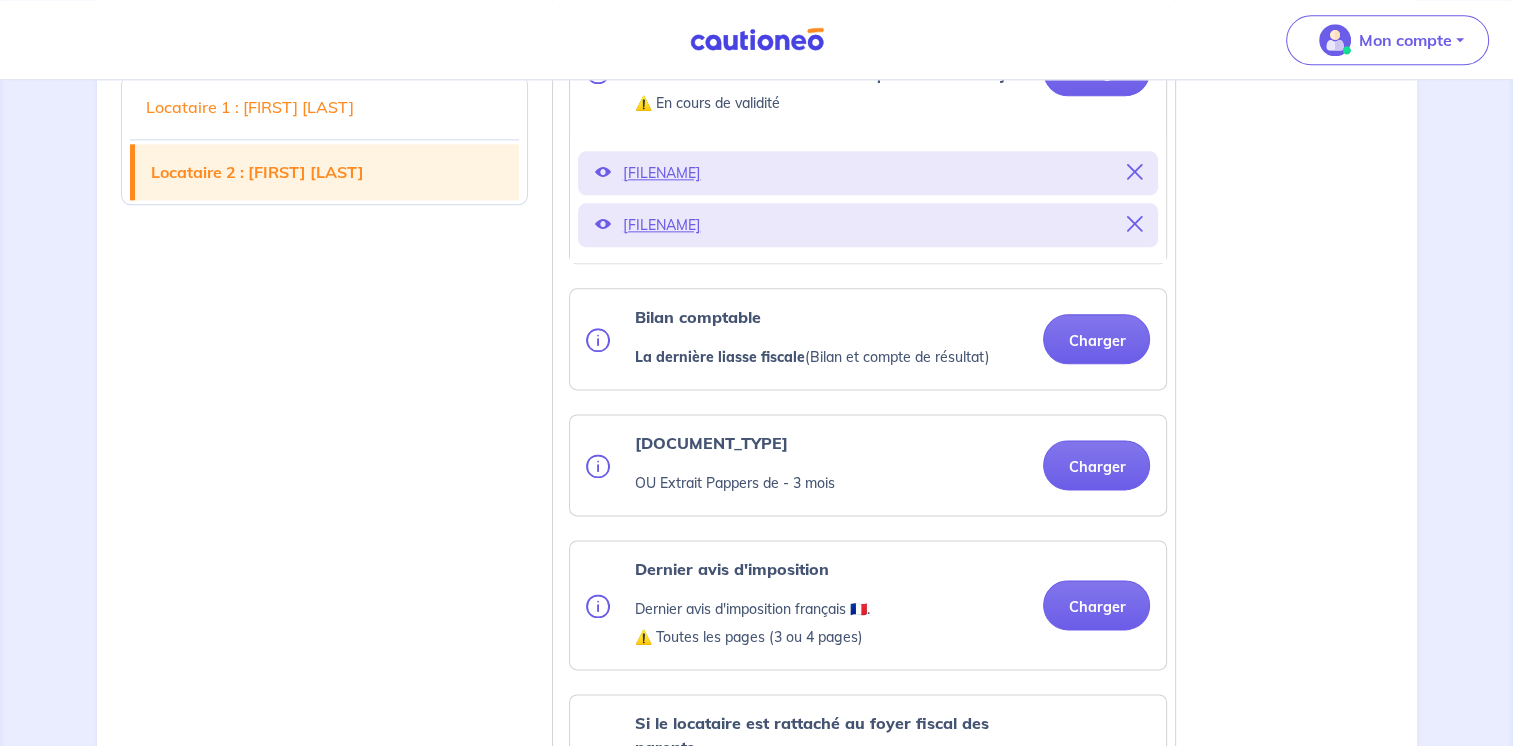 scroll, scrollTop: 2476, scrollLeft: 0, axis: vertical 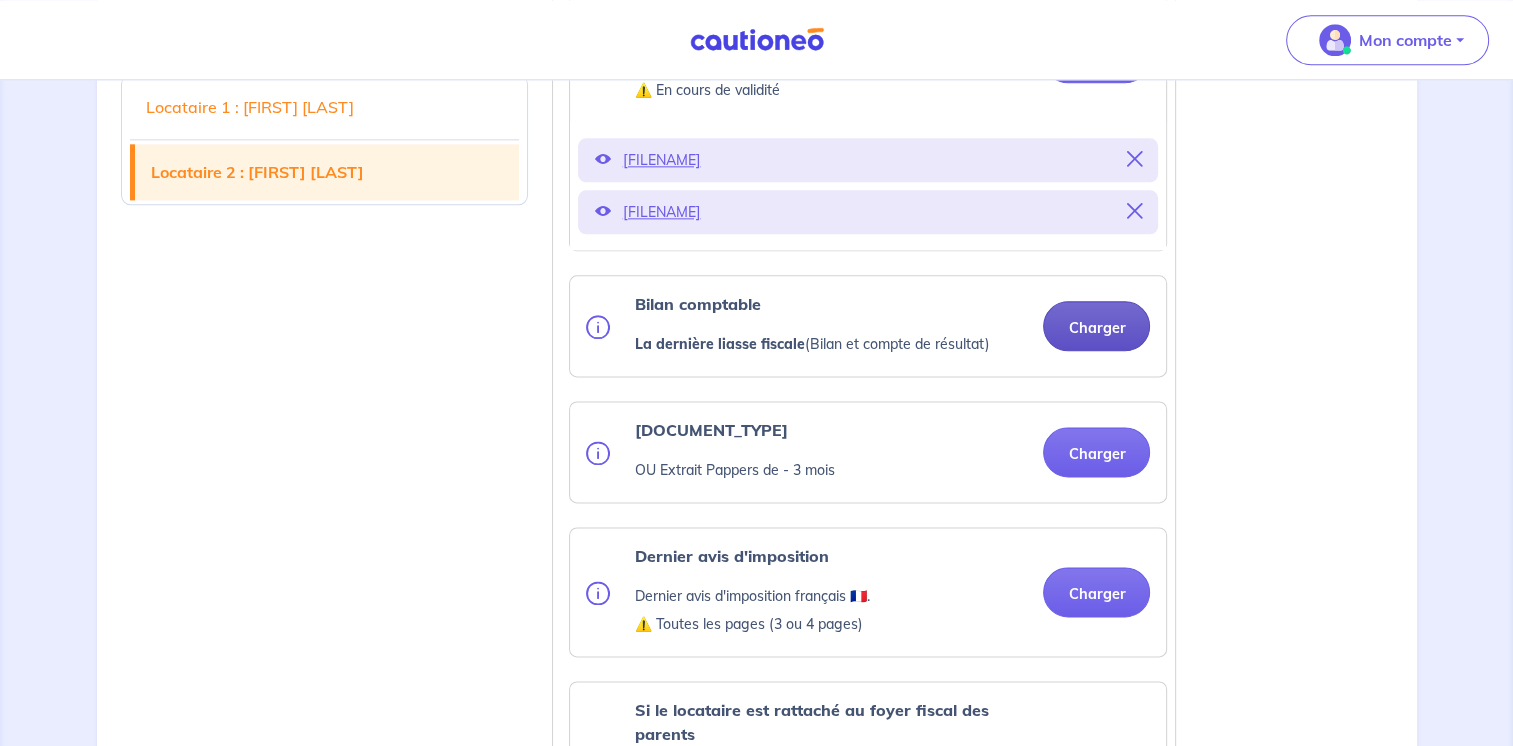 click on "Charger" at bounding box center [1096, 326] 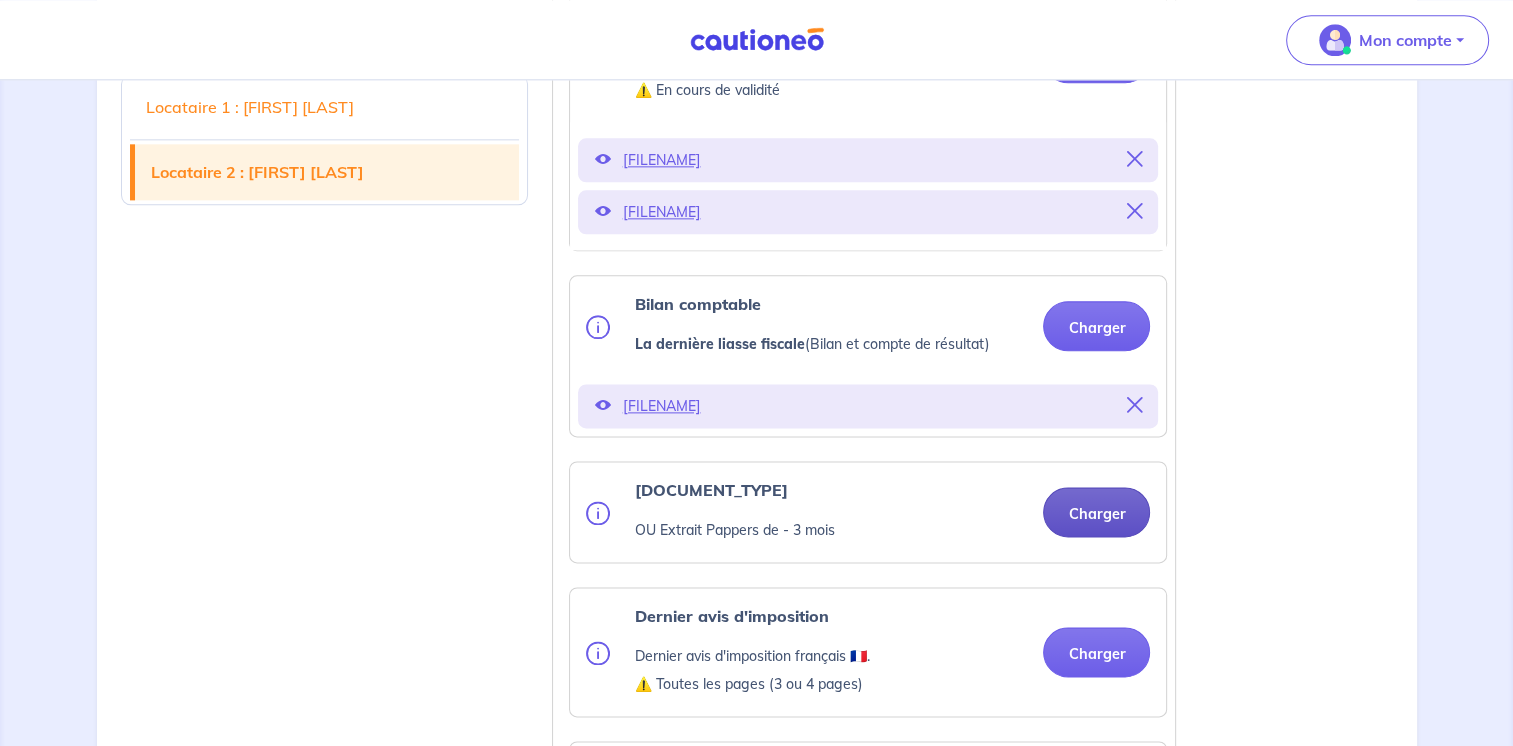 click on "Charger" at bounding box center [1096, 512] 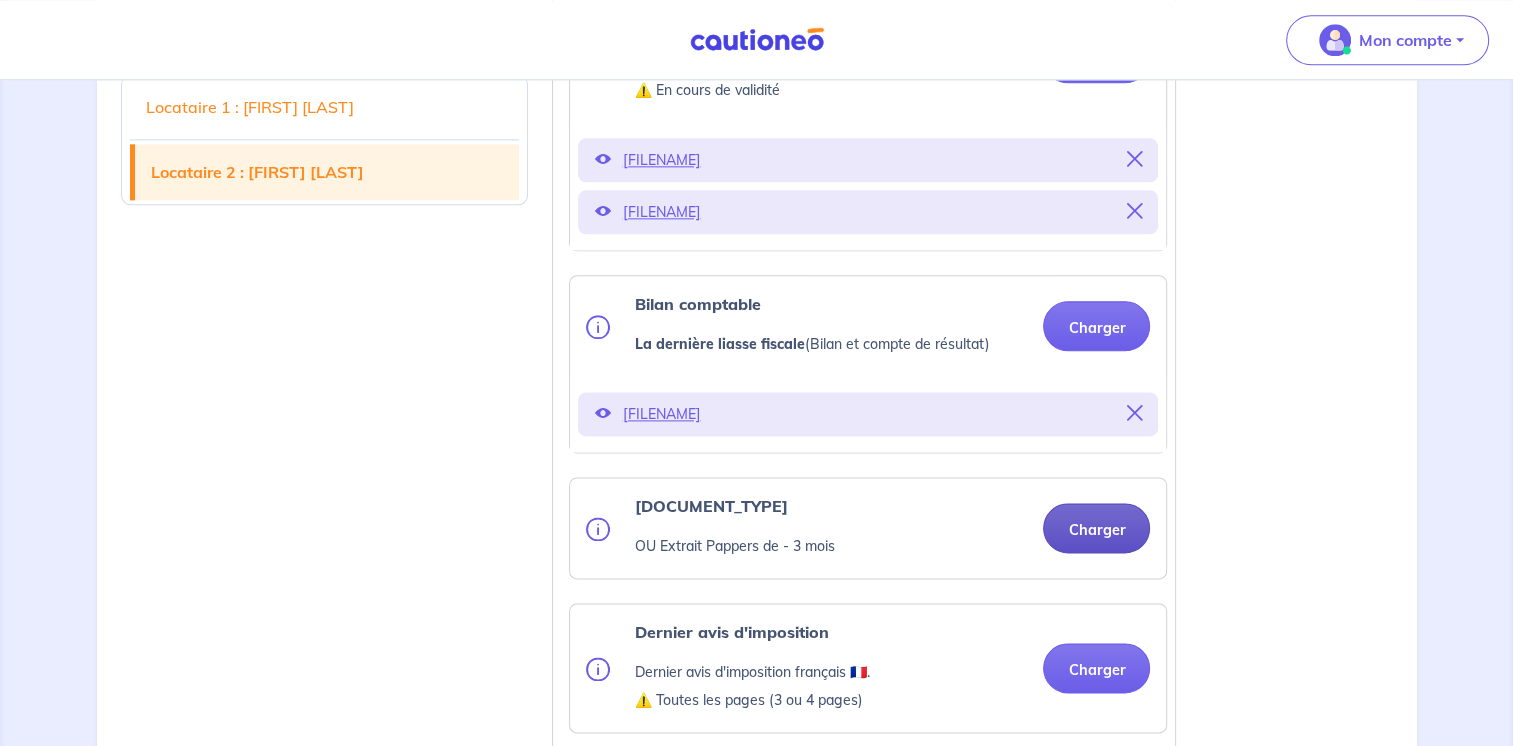 click on "Charger" at bounding box center (1096, 528) 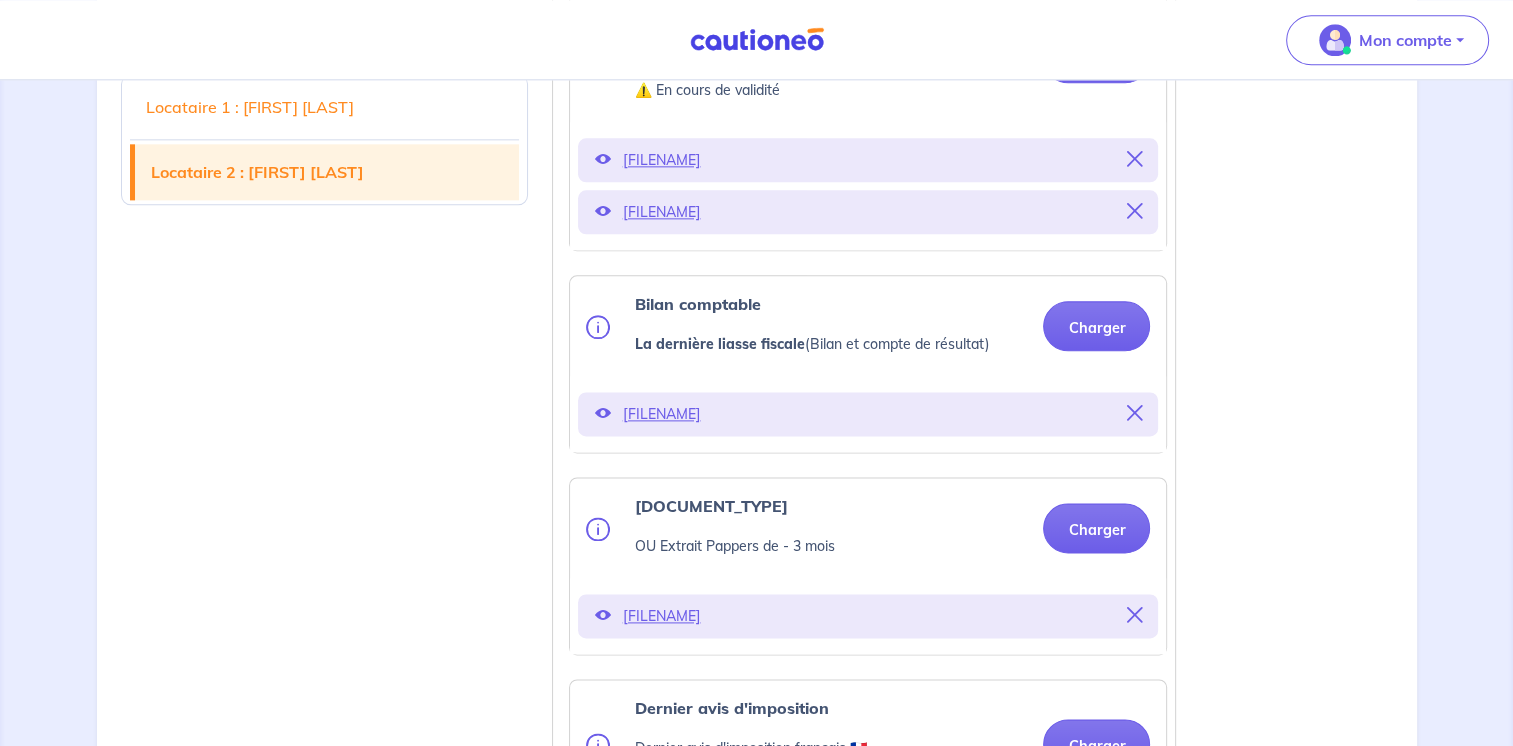 click on "Locataire 1 : [FIRST] [LAST]" at bounding box center [325, 108] 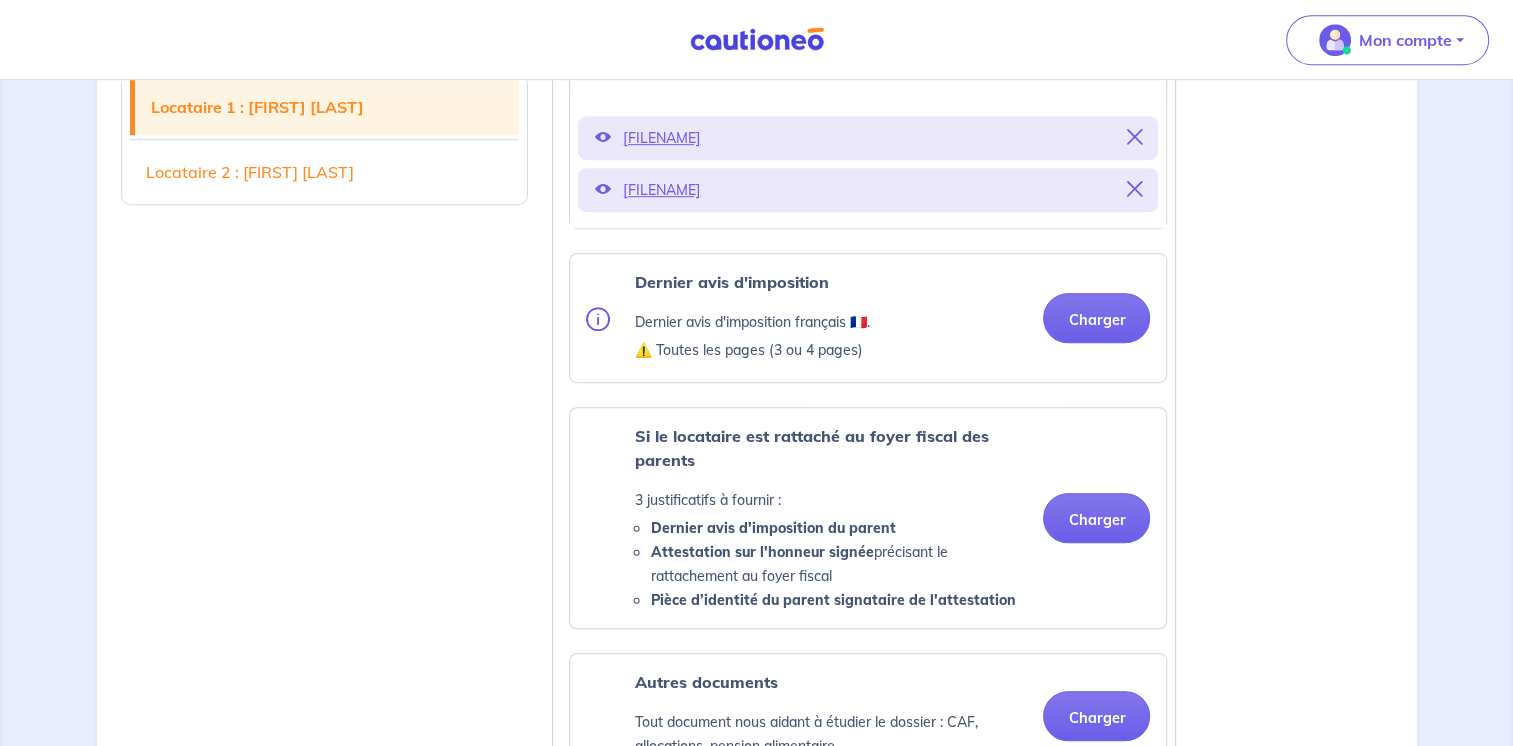 scroll, scrollTop: 1225, scrollLeft: 0, axis: vertical 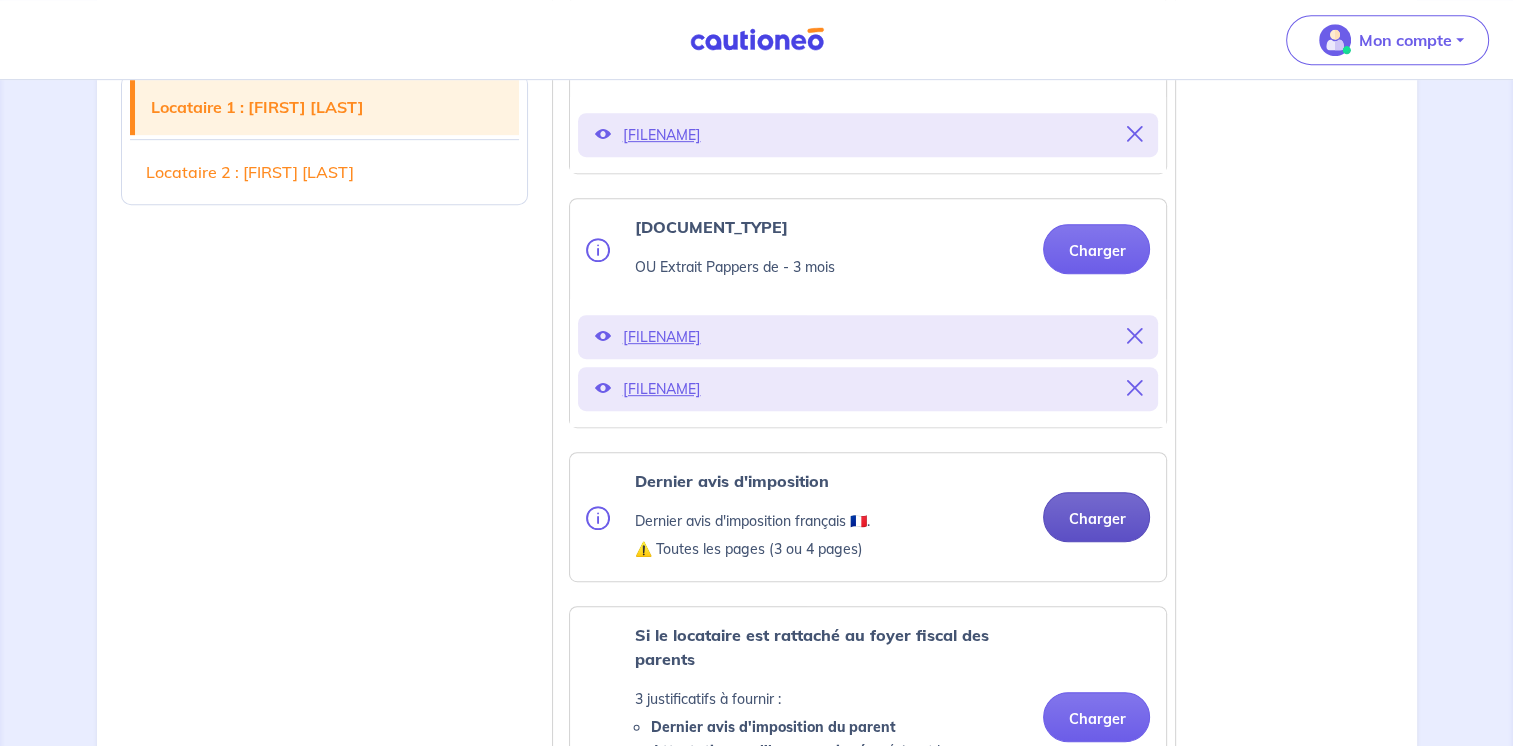 click on "Charger" at bounding box center [1096, 517] 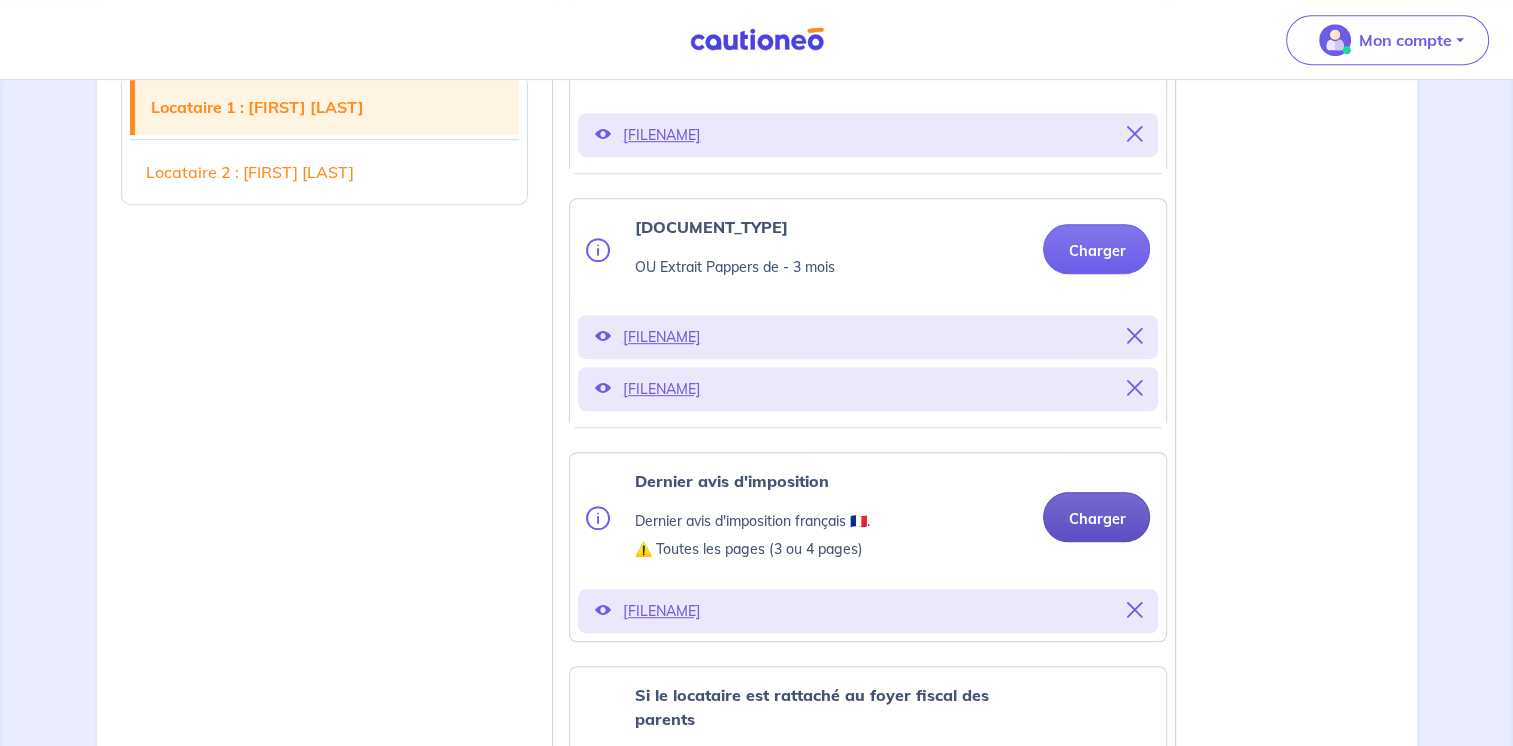 click on "Charger" at bounding box center [1096, 517] 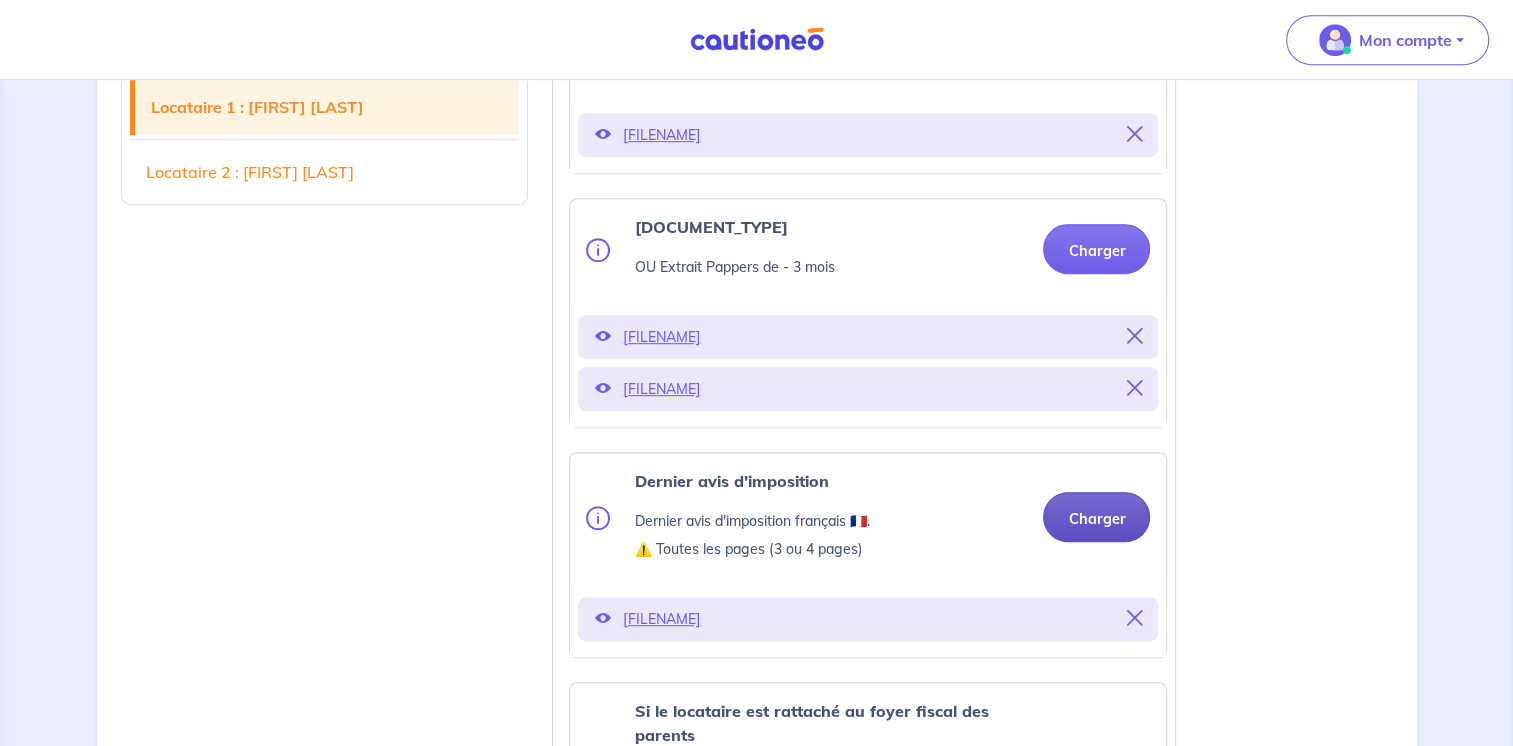 click on "Charger" at bounding box center [1096, 517] 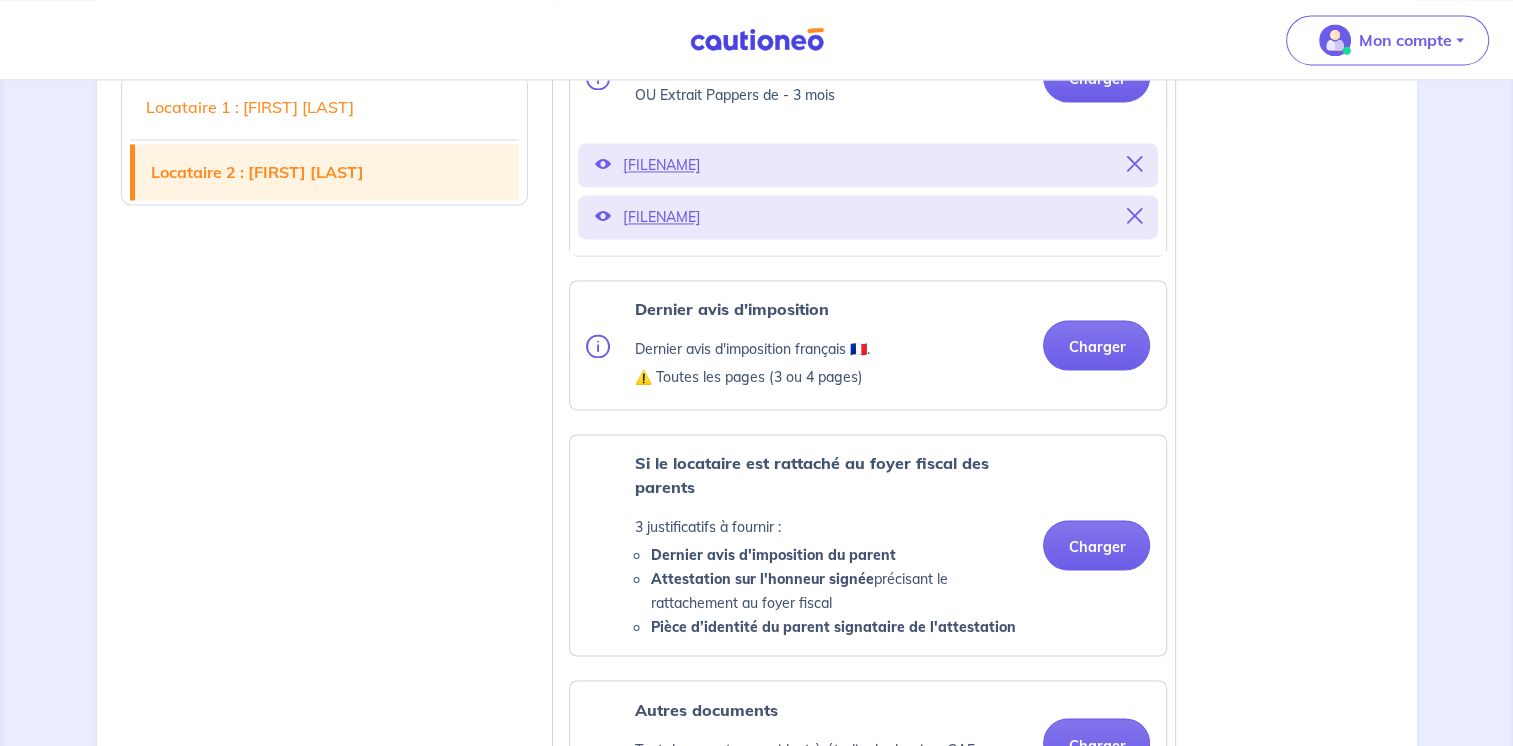 scroll, scrollTop: 3125, scrollLeft: 0, axis: vertical 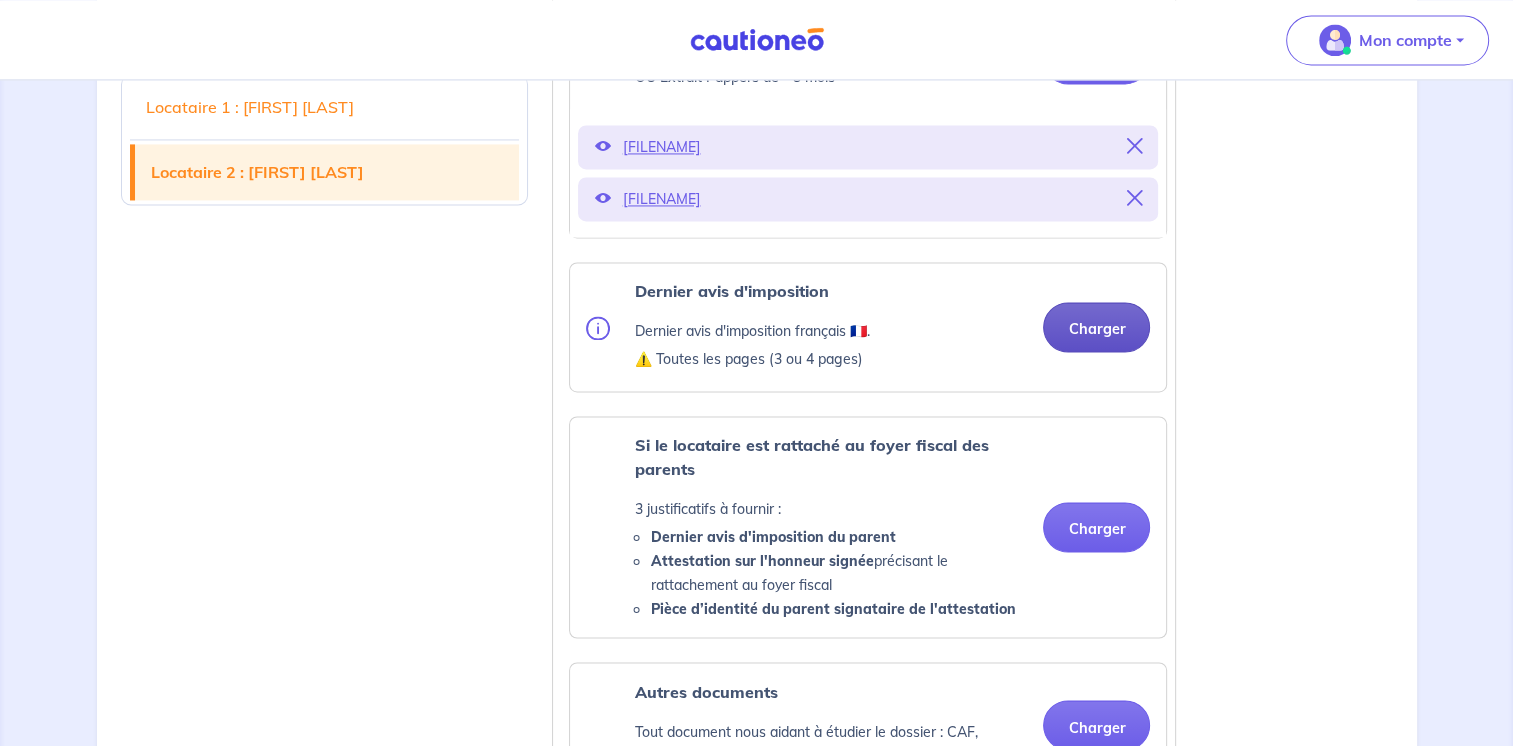 click on "Charger" at bounding box center (1096, 327) 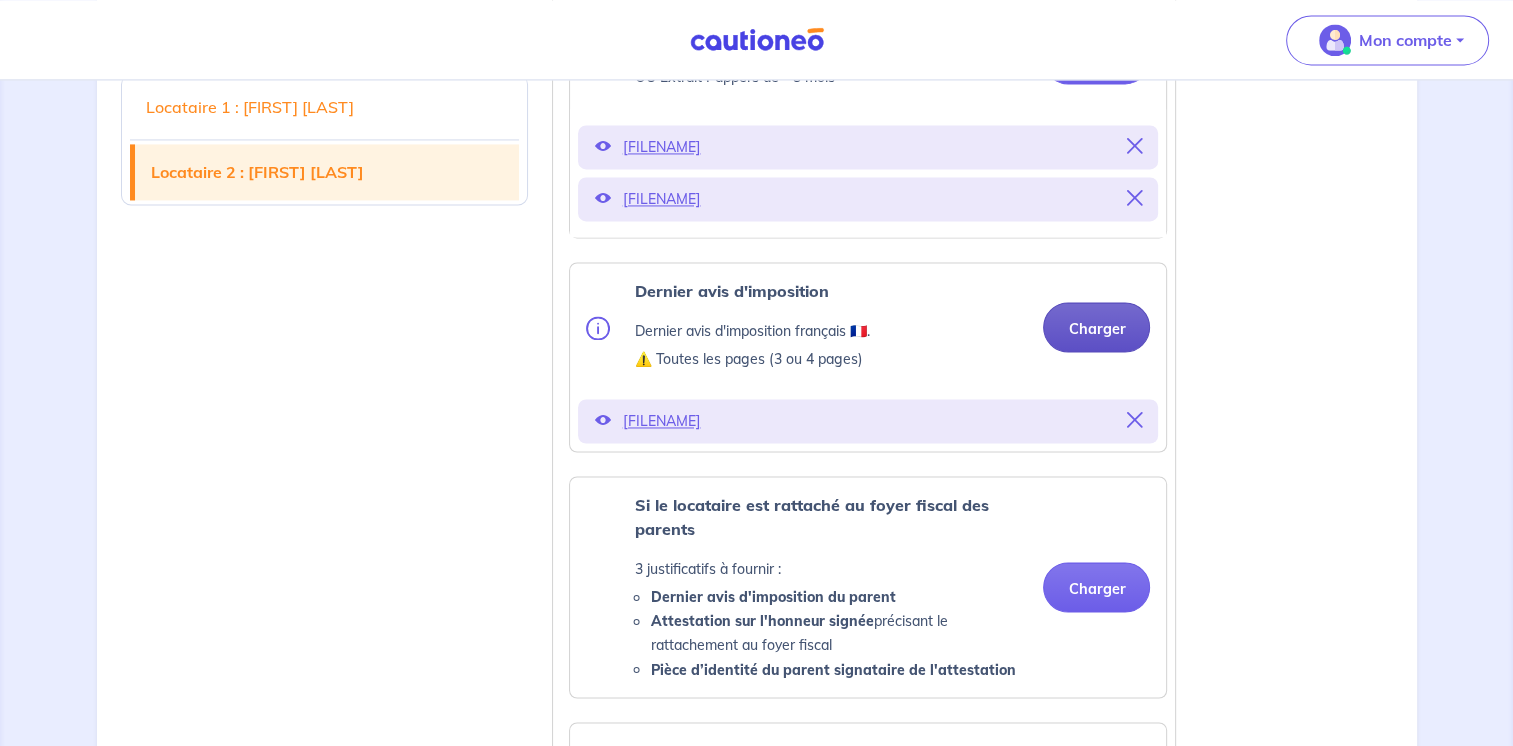 click on "Charger" at bounding box center (1096, 327) 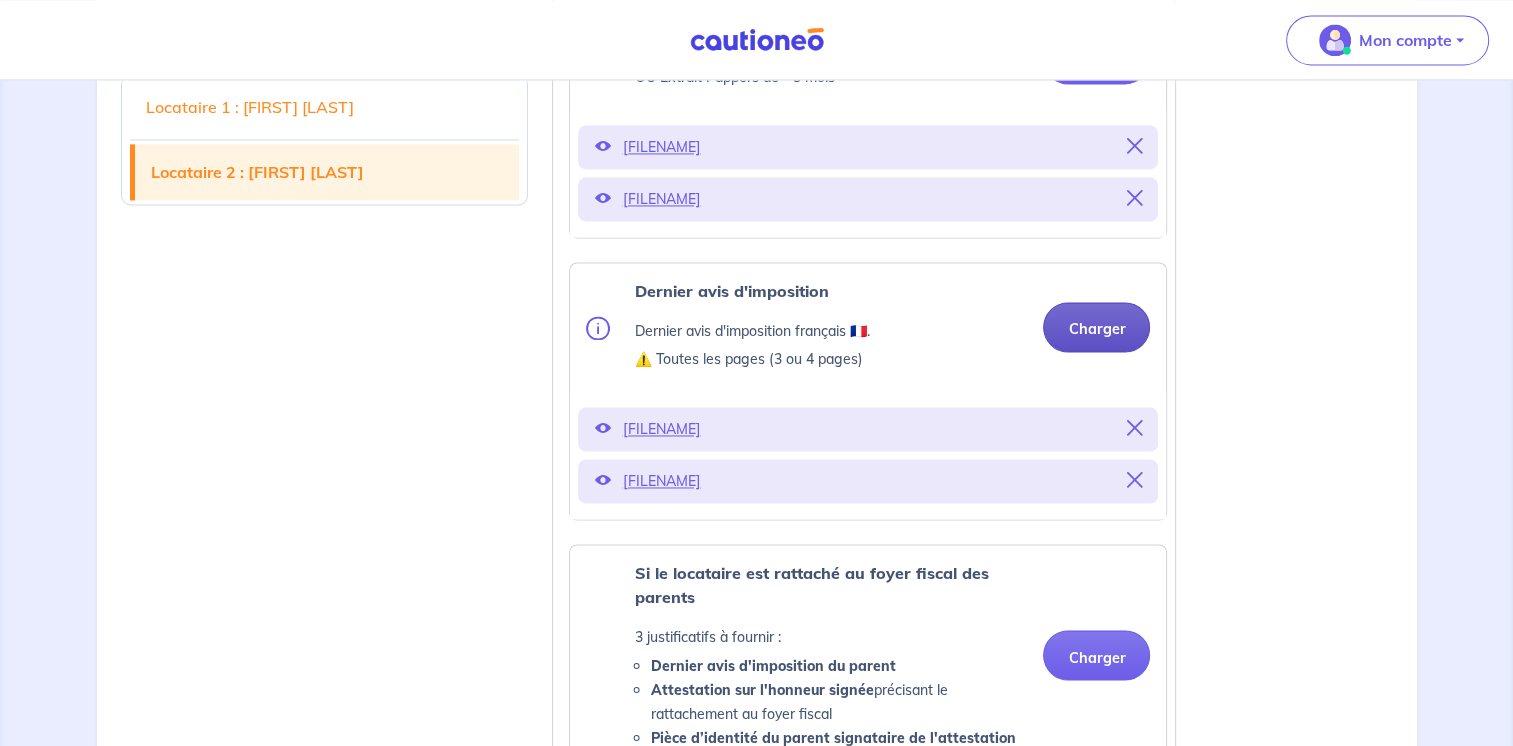 click on "Charger" at bounding box center [1096, 327] 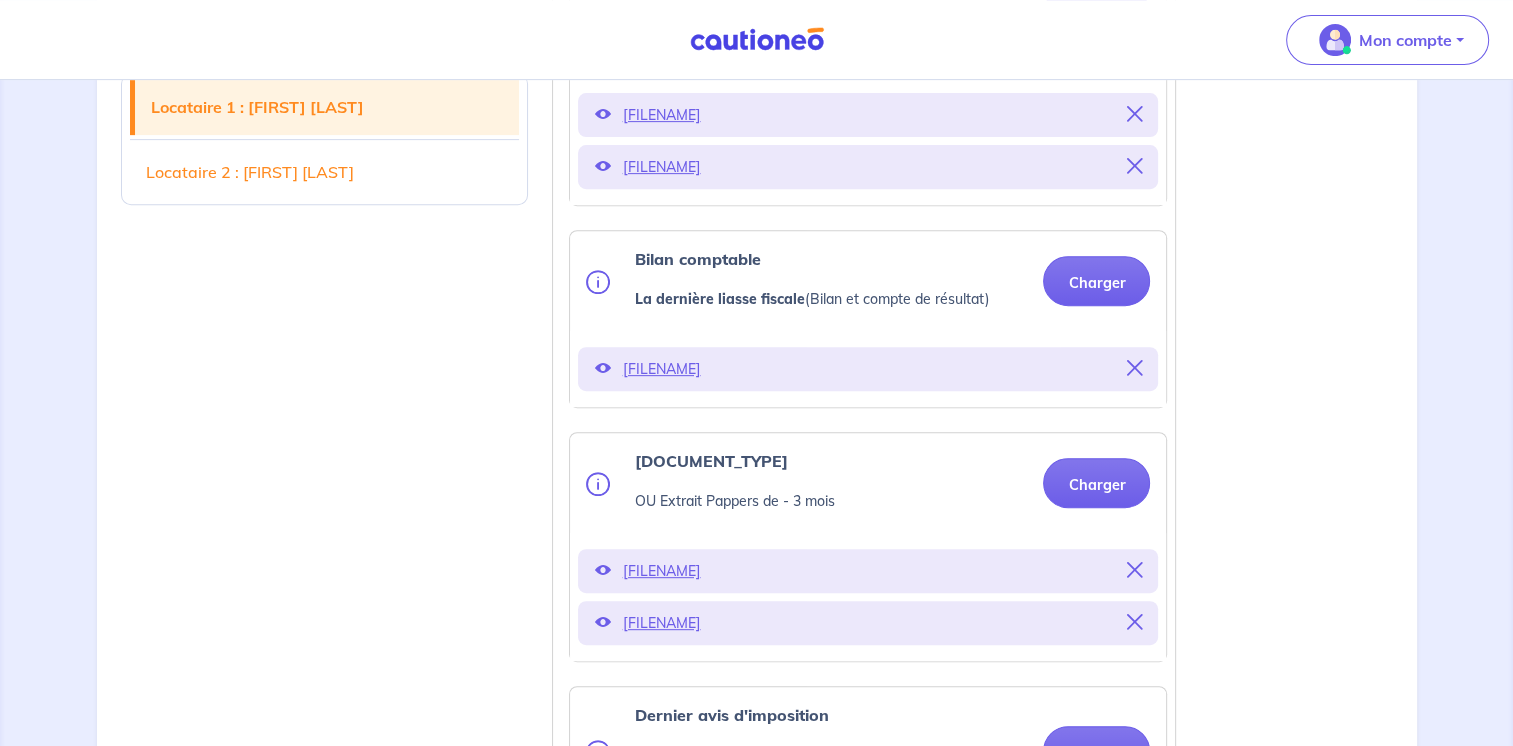 scroll, scrollTop: 825, scrollLeft: 0, axis: vertical 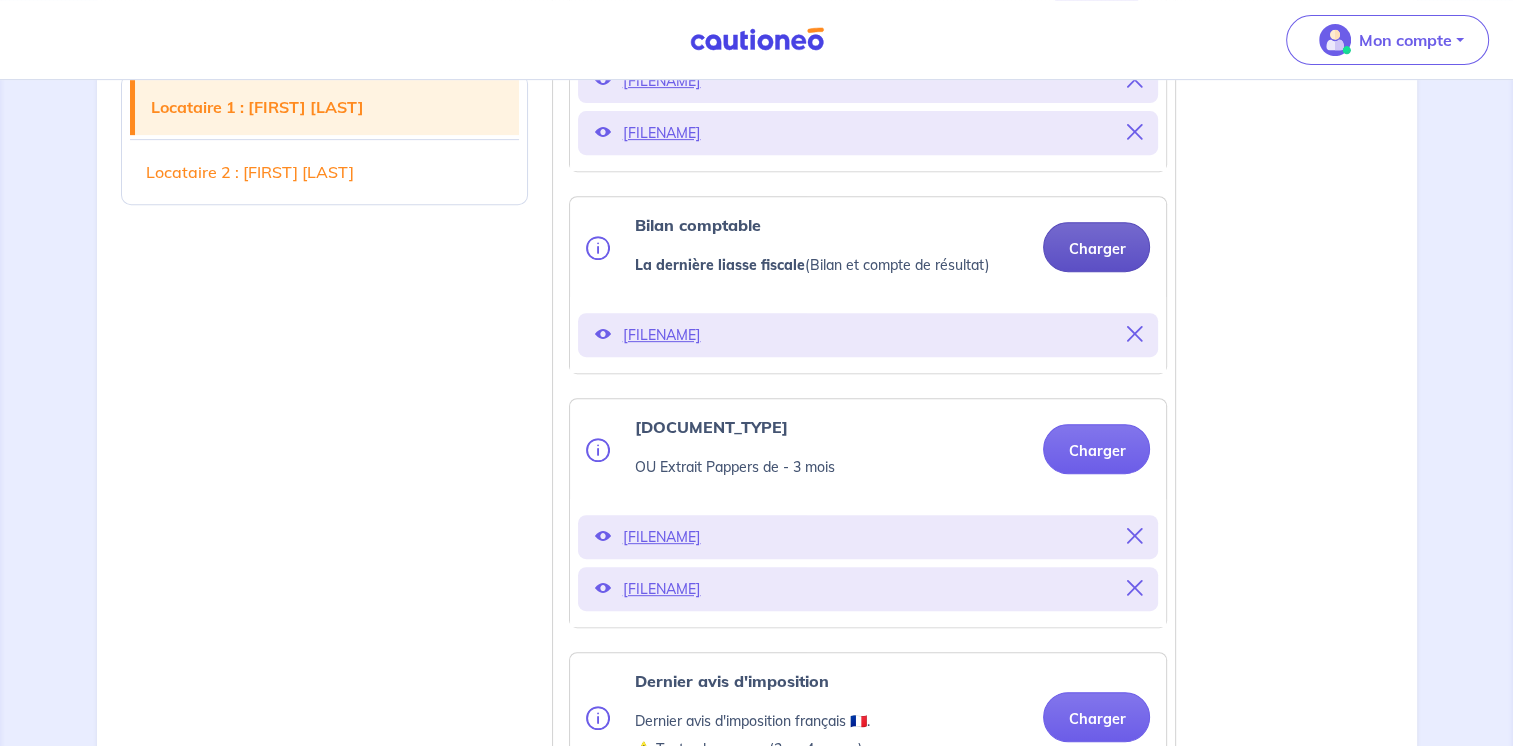 click on "Charger" at bounding box center [1096, 247] 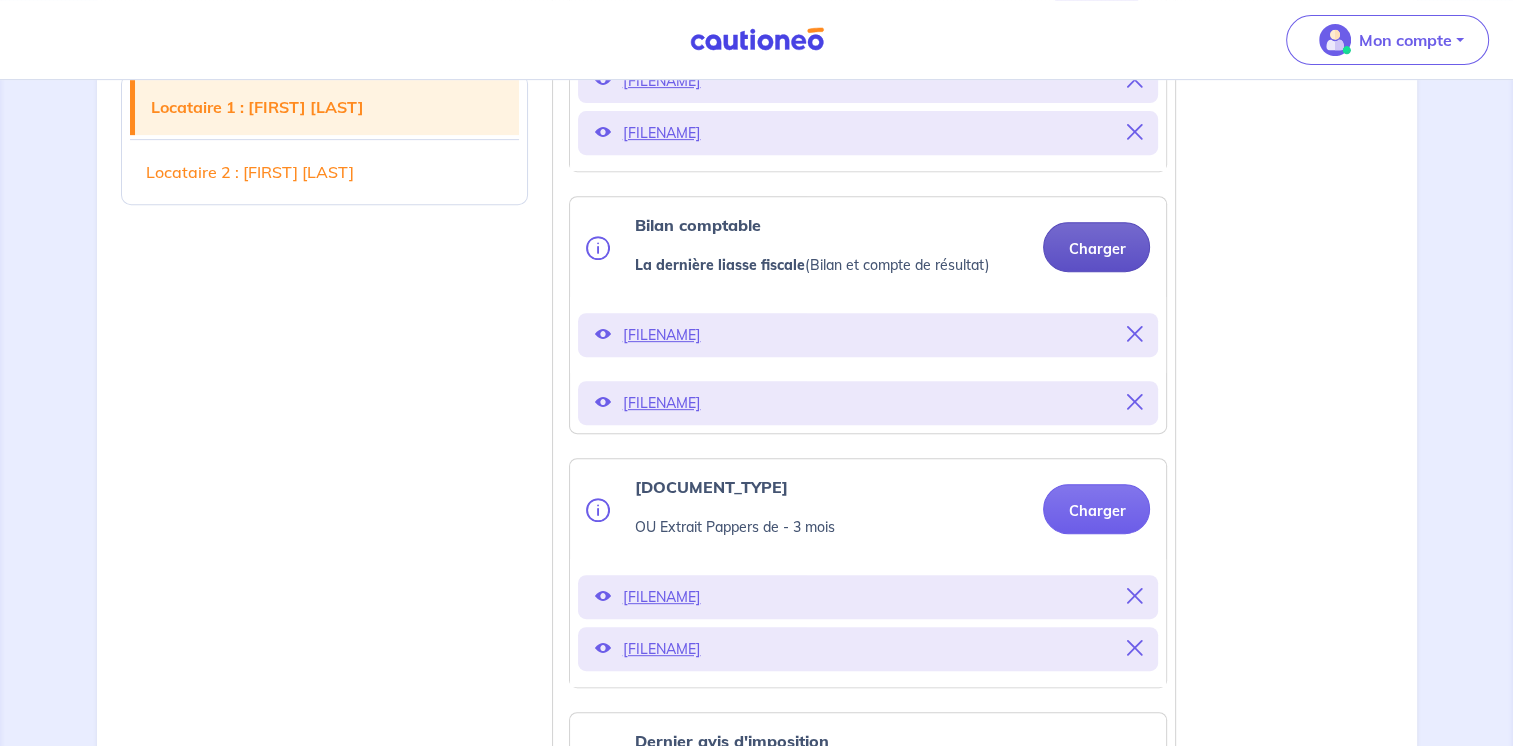 click on "Charger" at bounding box center [1096, 247] 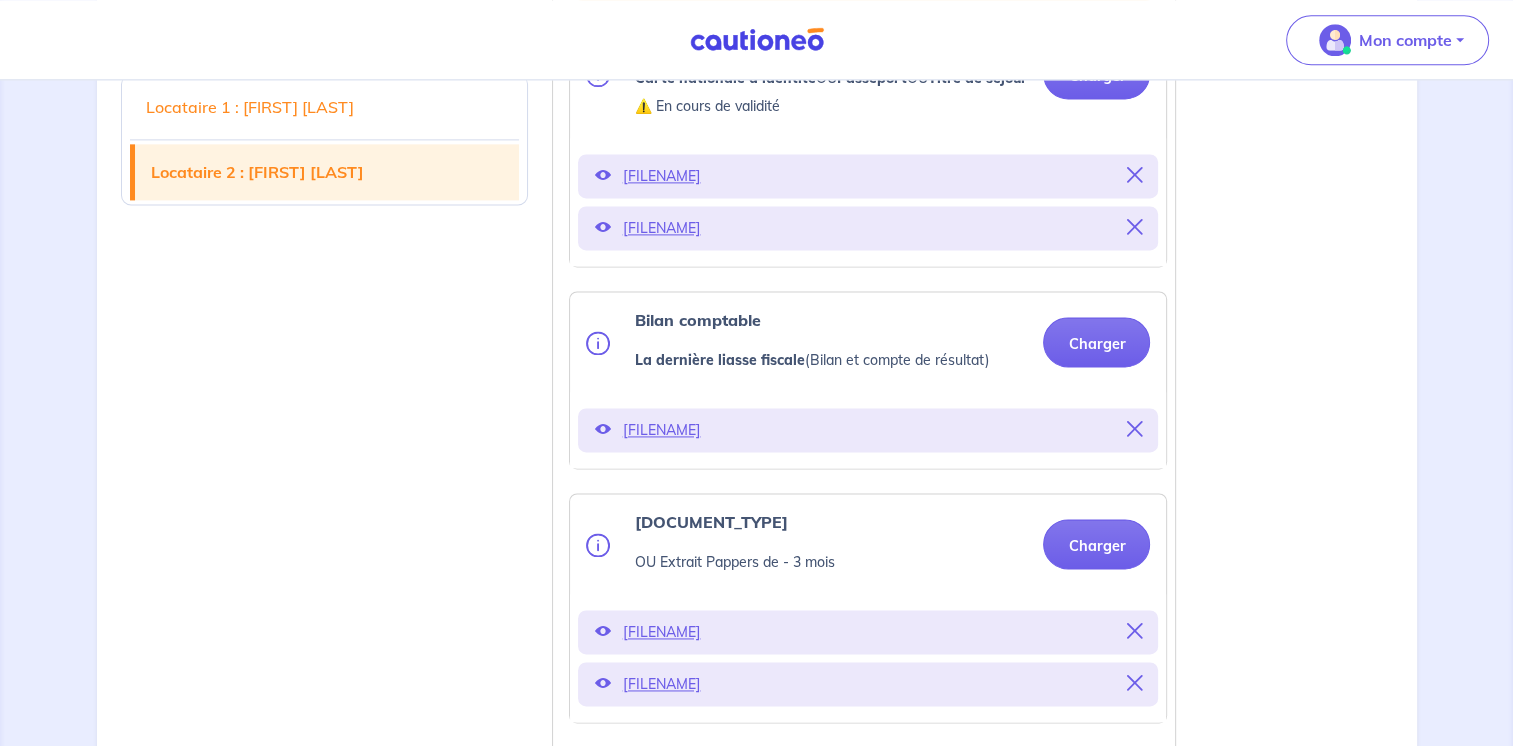 scroll, scrollTop: 2825, scrollLeft: 0, axis: vertical 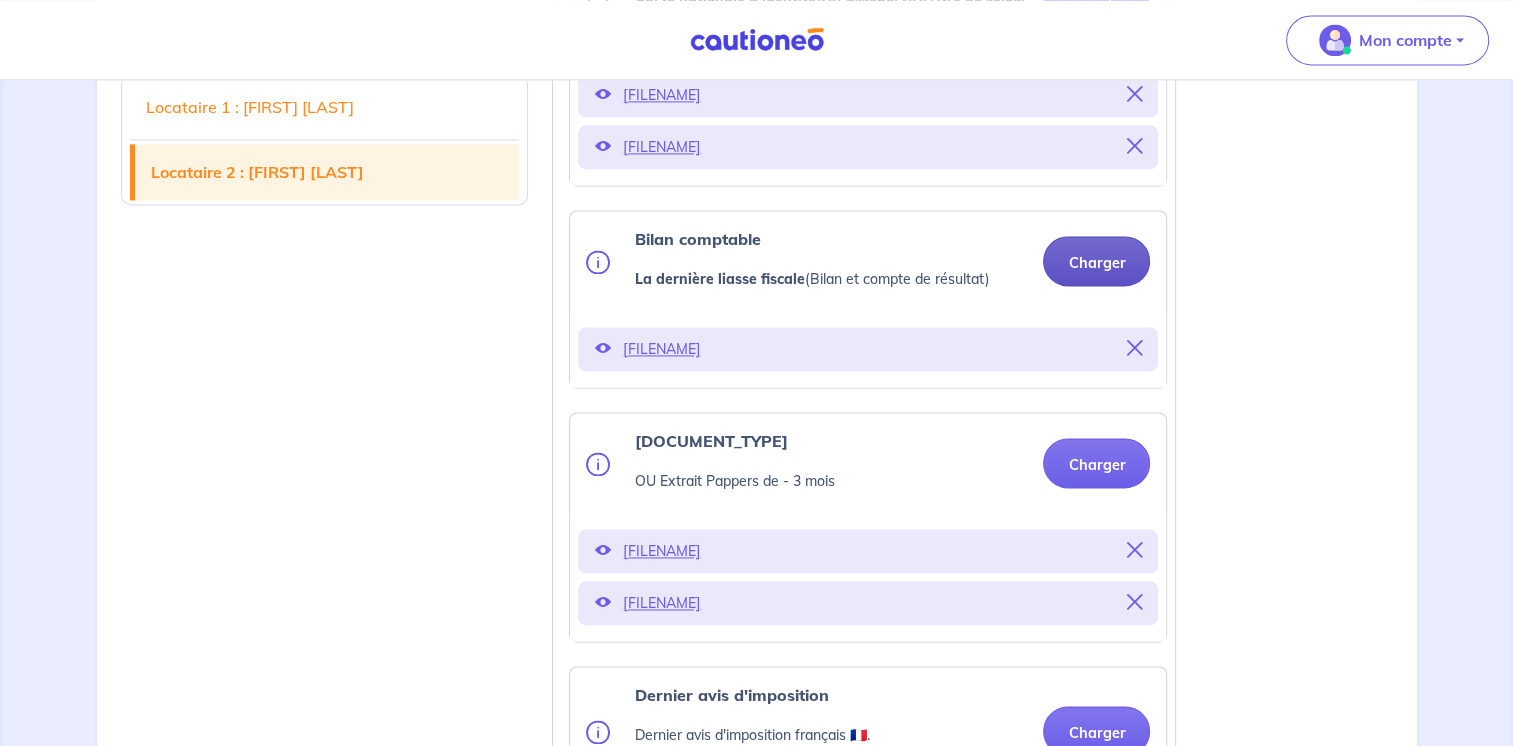 click on "Charger" at bounding box center (1096, 261) 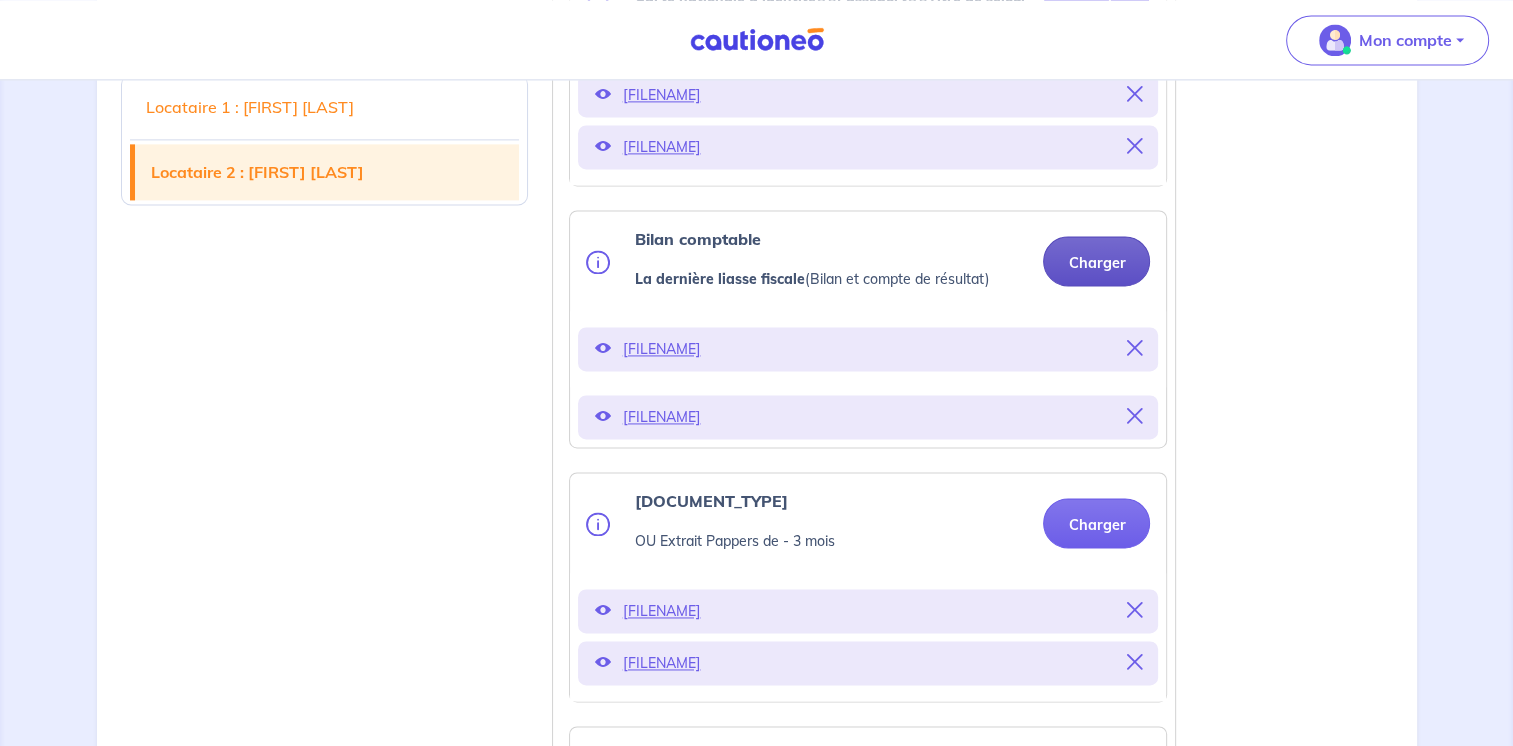 click on "Charger" at bounding box center (1096, 261) 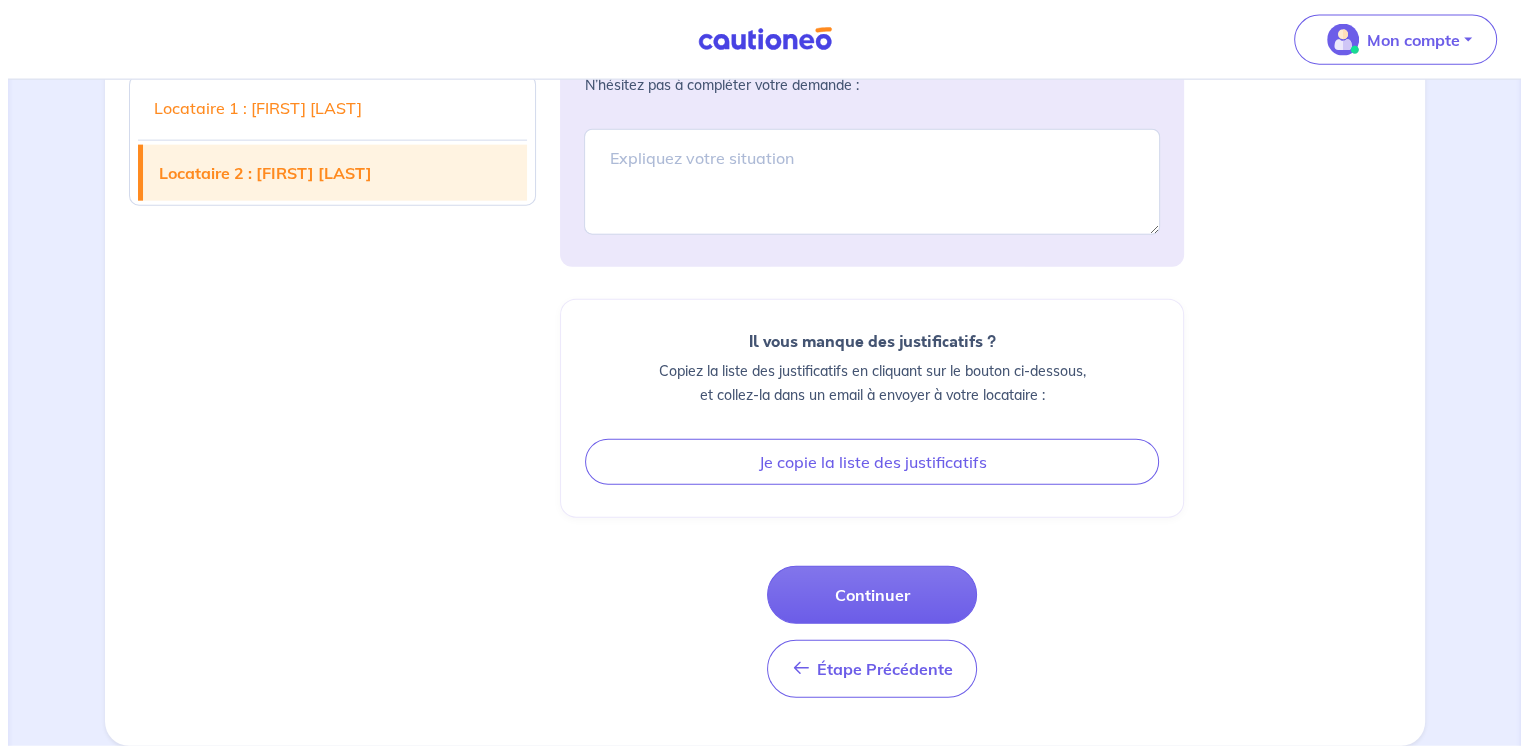 scroll, scrollTop: 4702, scrollLeft: 0, axis: vertical 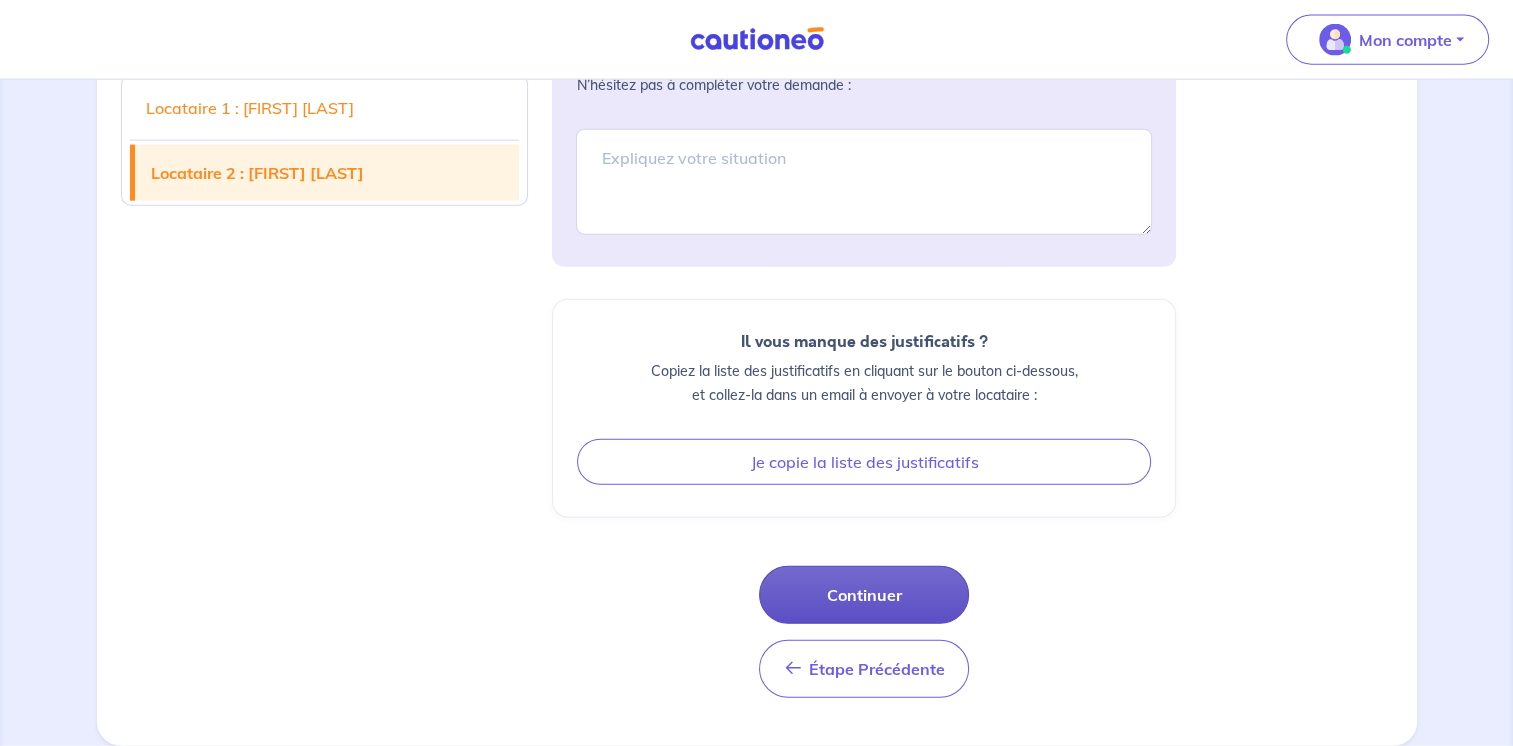 click on "Continuer" at bounding box center (864, 595) 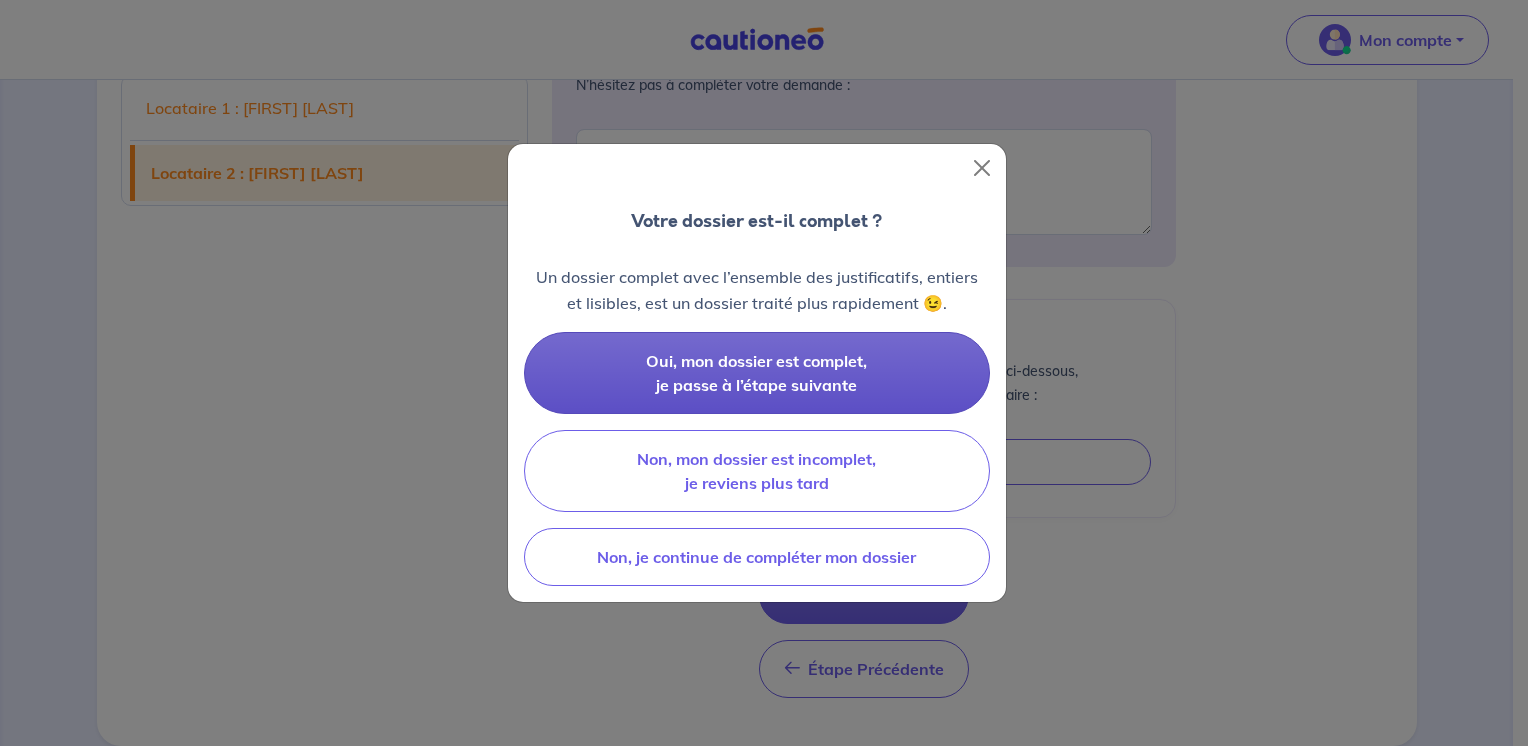 click on "Oui, mon dossier est complet,
je passe à l’étape suivante" at bounding box center [756, 373] 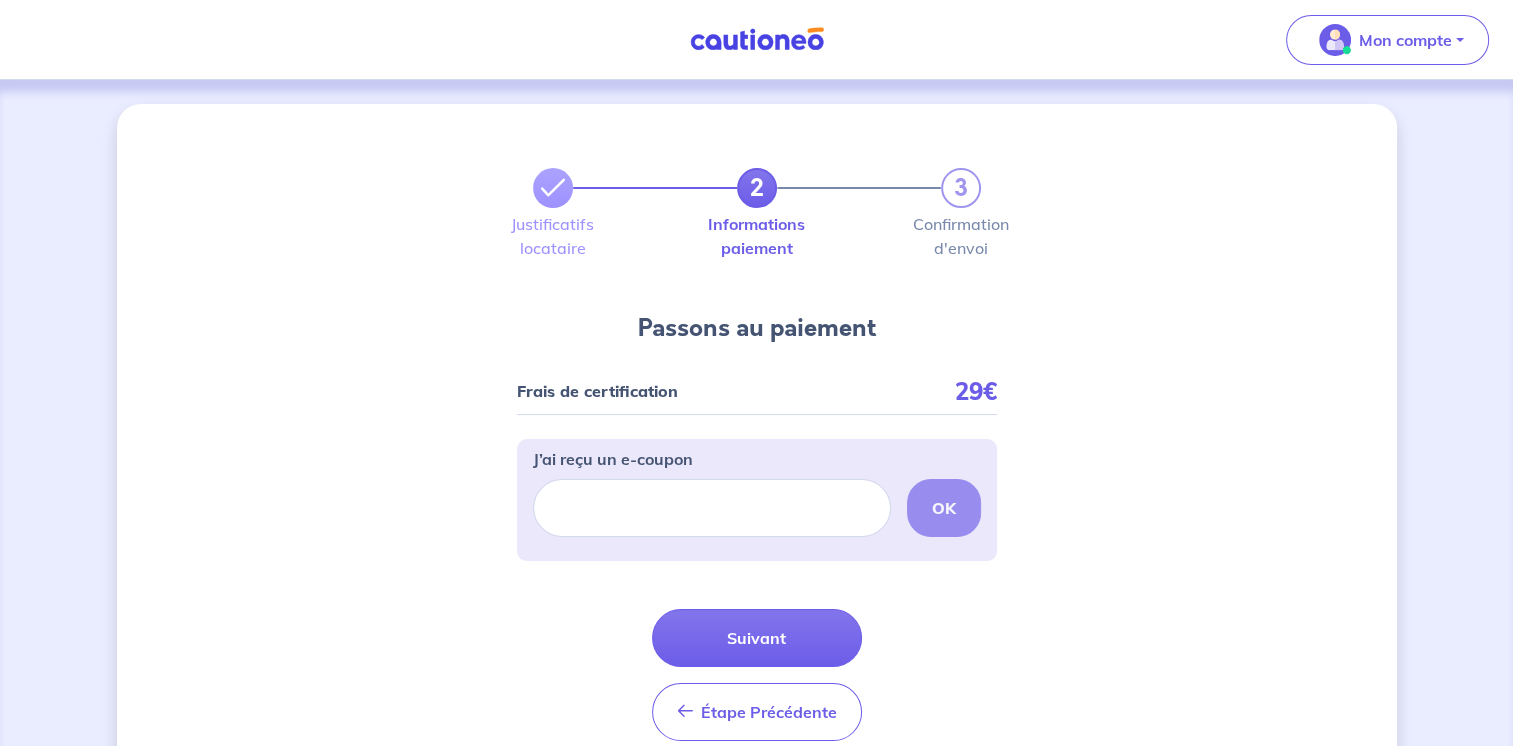 scroll, scrollTop: 89, scrollLeft: 0, axis: vertical 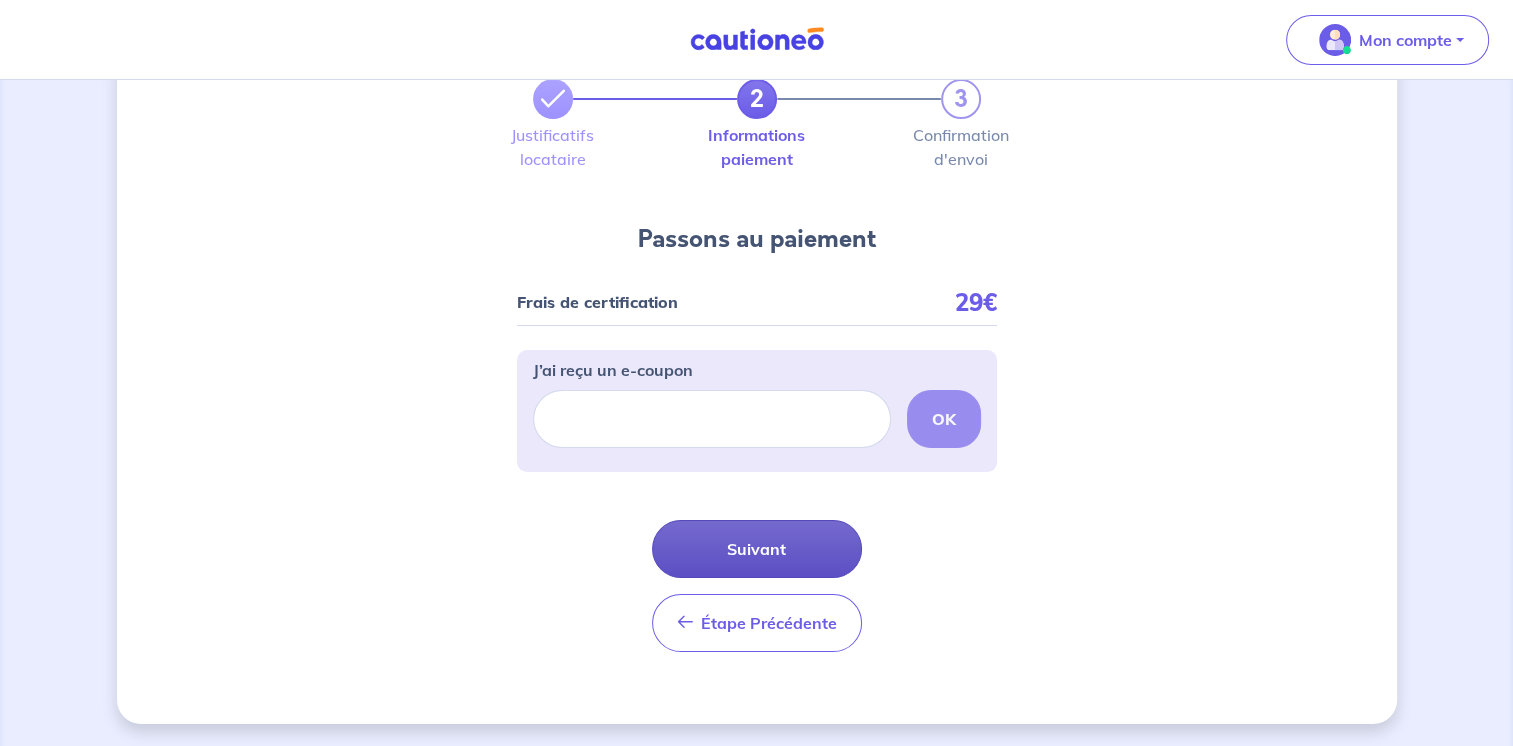 click on "Suivant" at bounding box center (757, 549) 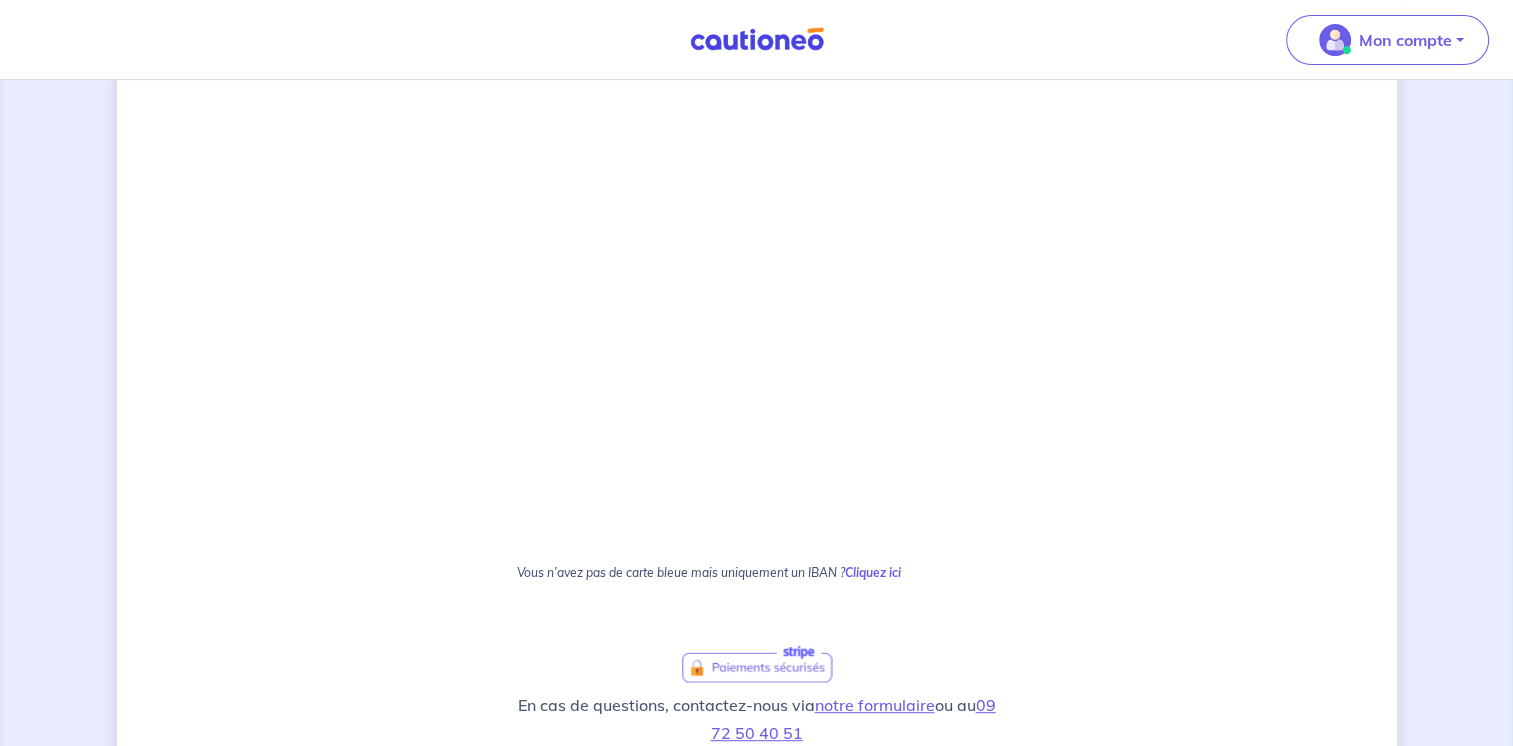 scroll, scrollTop: 1114, scrollLeft: 0, axis: vertical 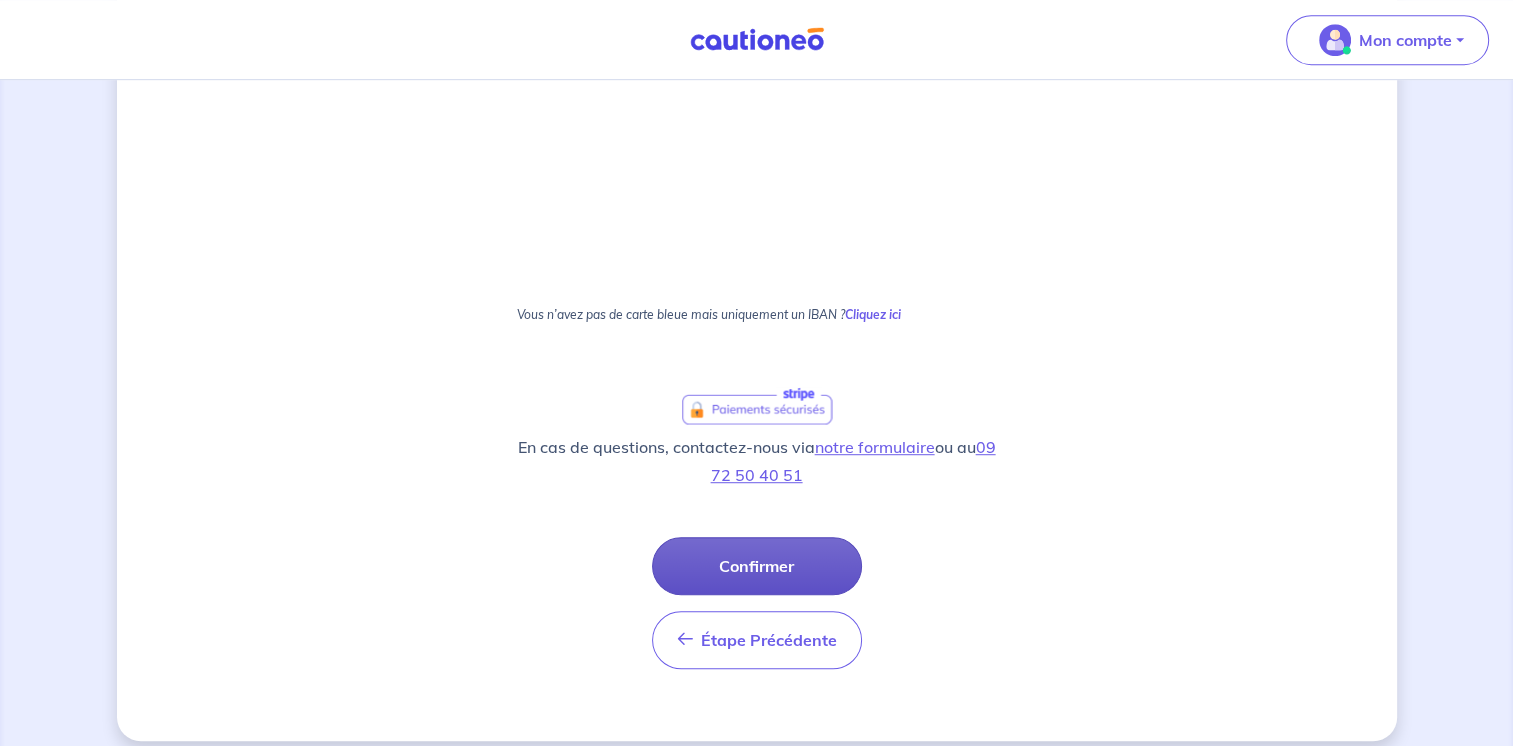 click on "Confirmer" at bounding box center (757, 566) 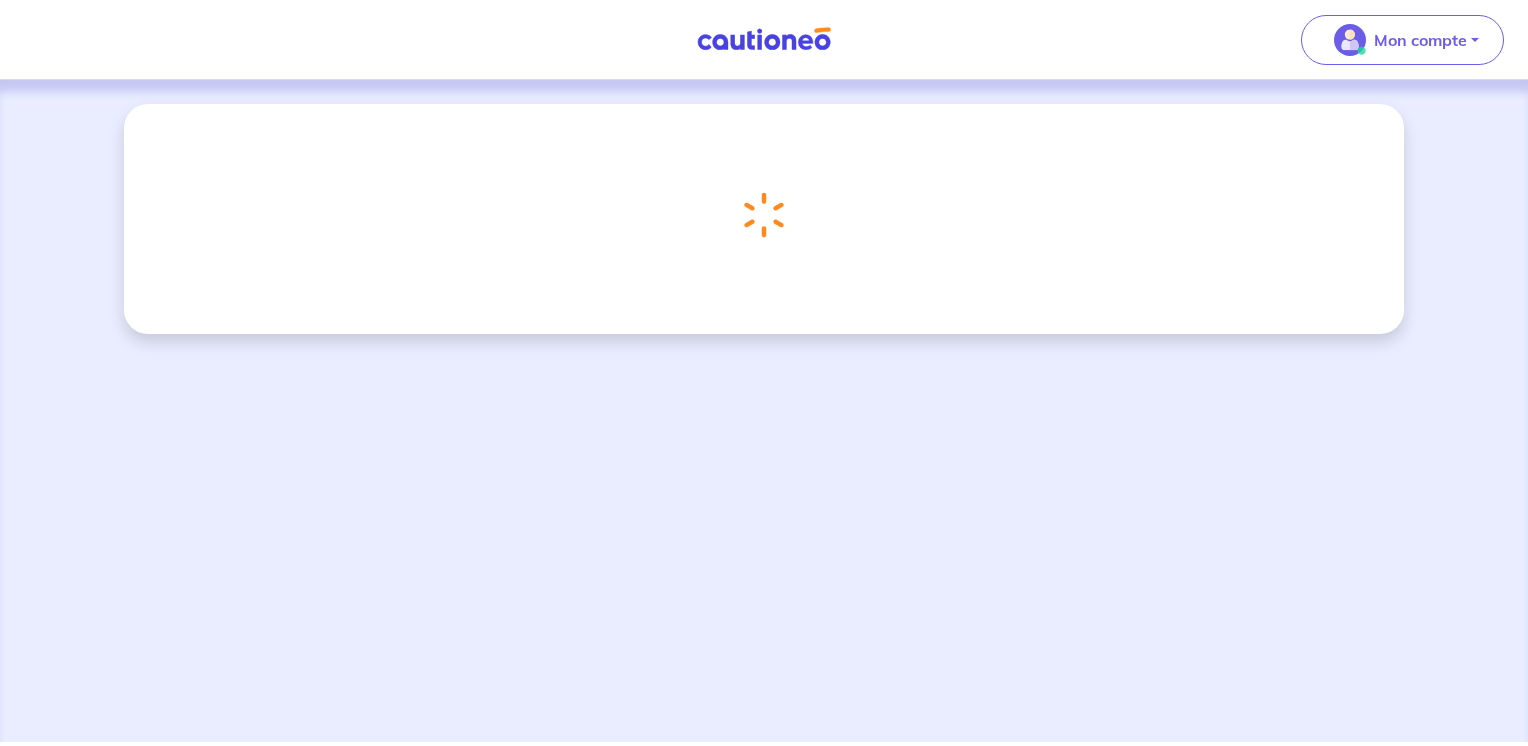 scroll, scrollTop: 0, scrollLeft: 0, axis: both 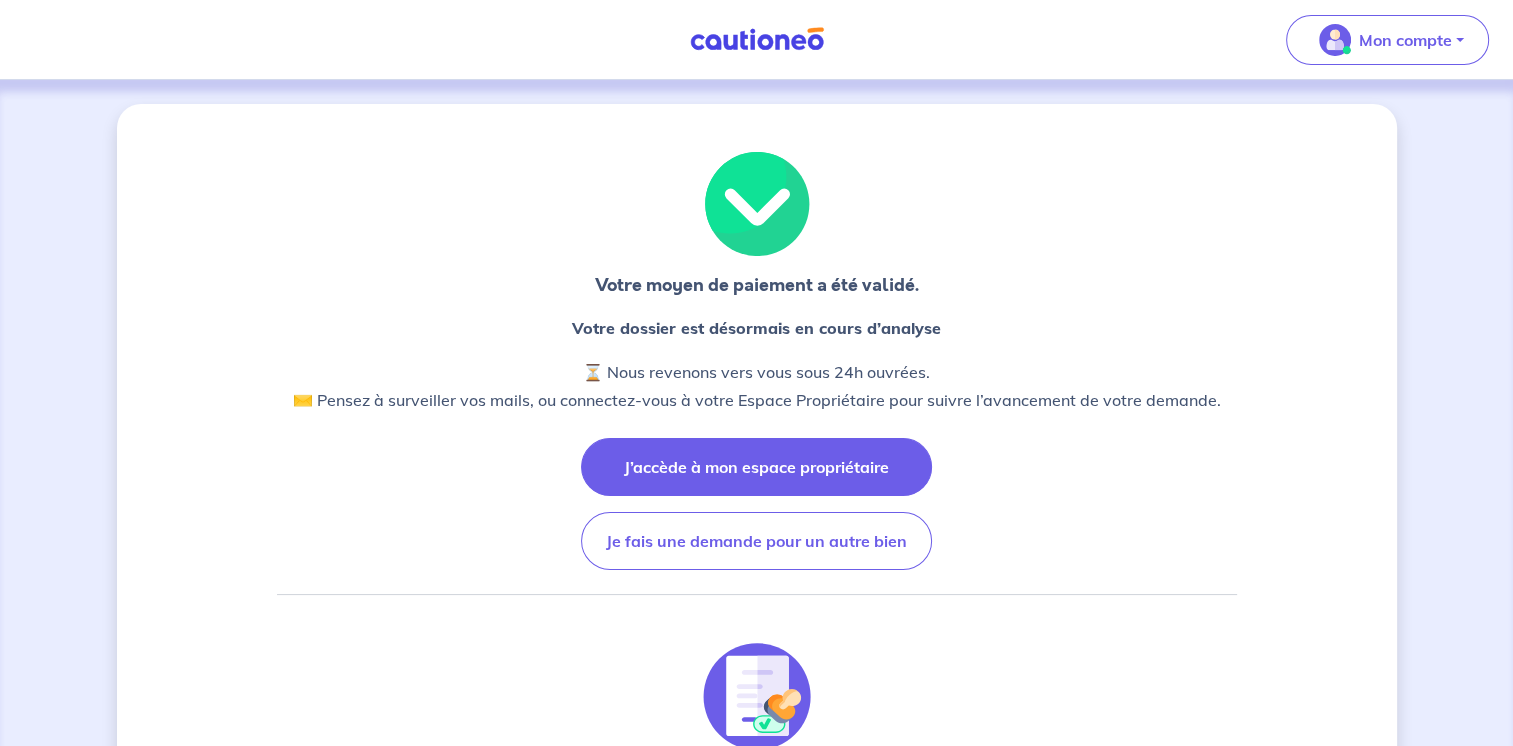 click on "J’accède à mon espace propriétaire" at bounding box center [756, 467] 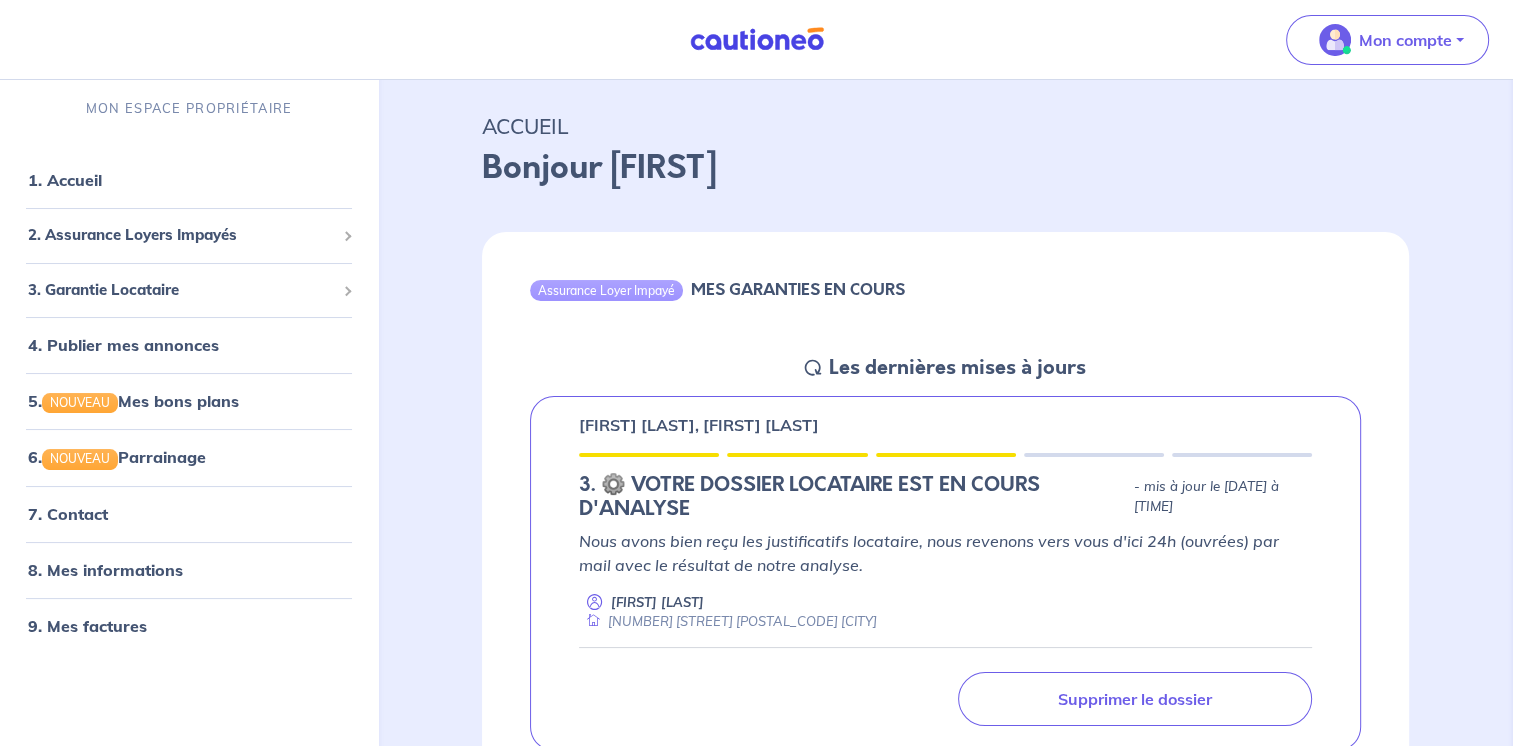 scroll, scrollTop: 0, scrollLeft: 0, axis: both 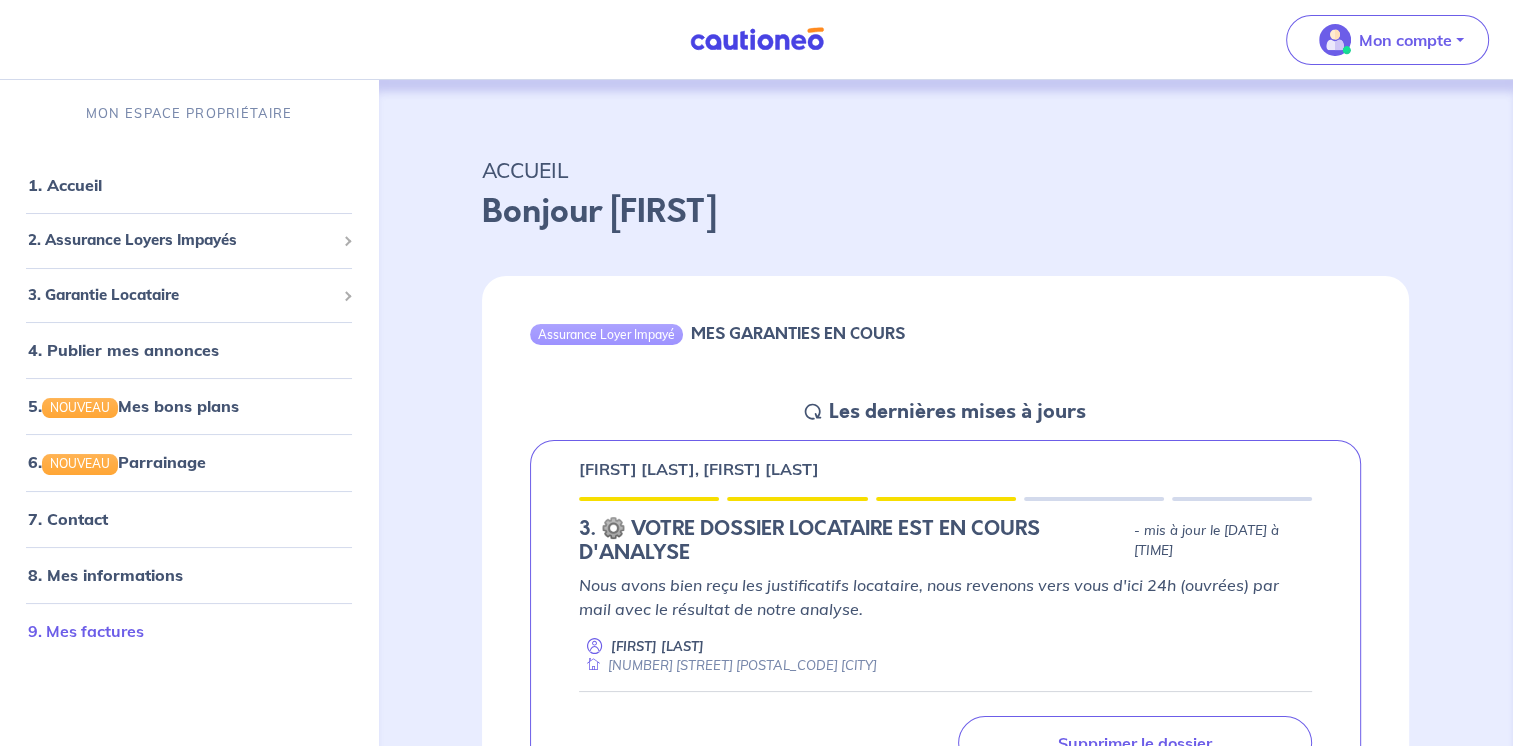 click on "9. Mes factures" at bounding box center [86, 631] 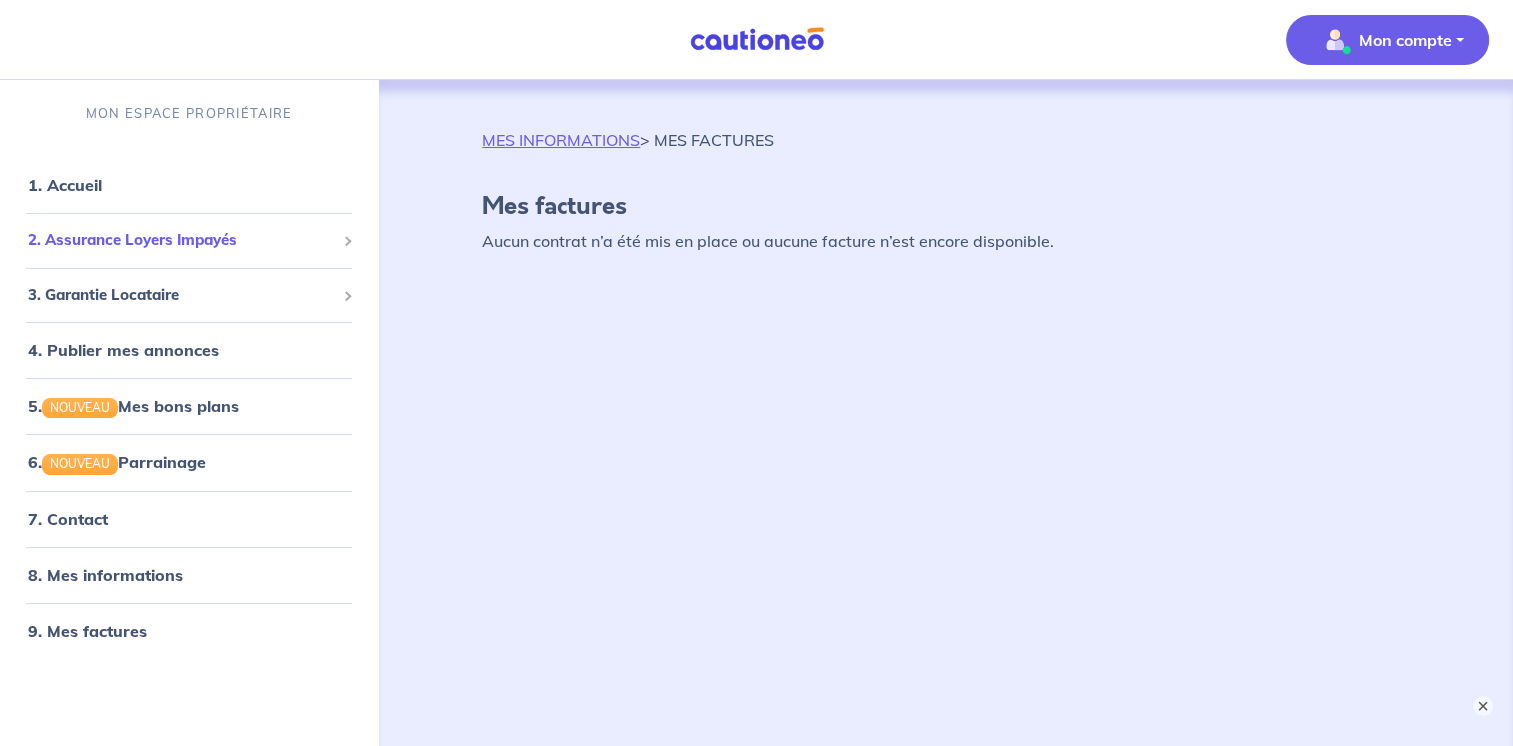 click on "2. Assurance Loyers Impayés" at bounding box center [181, 240] 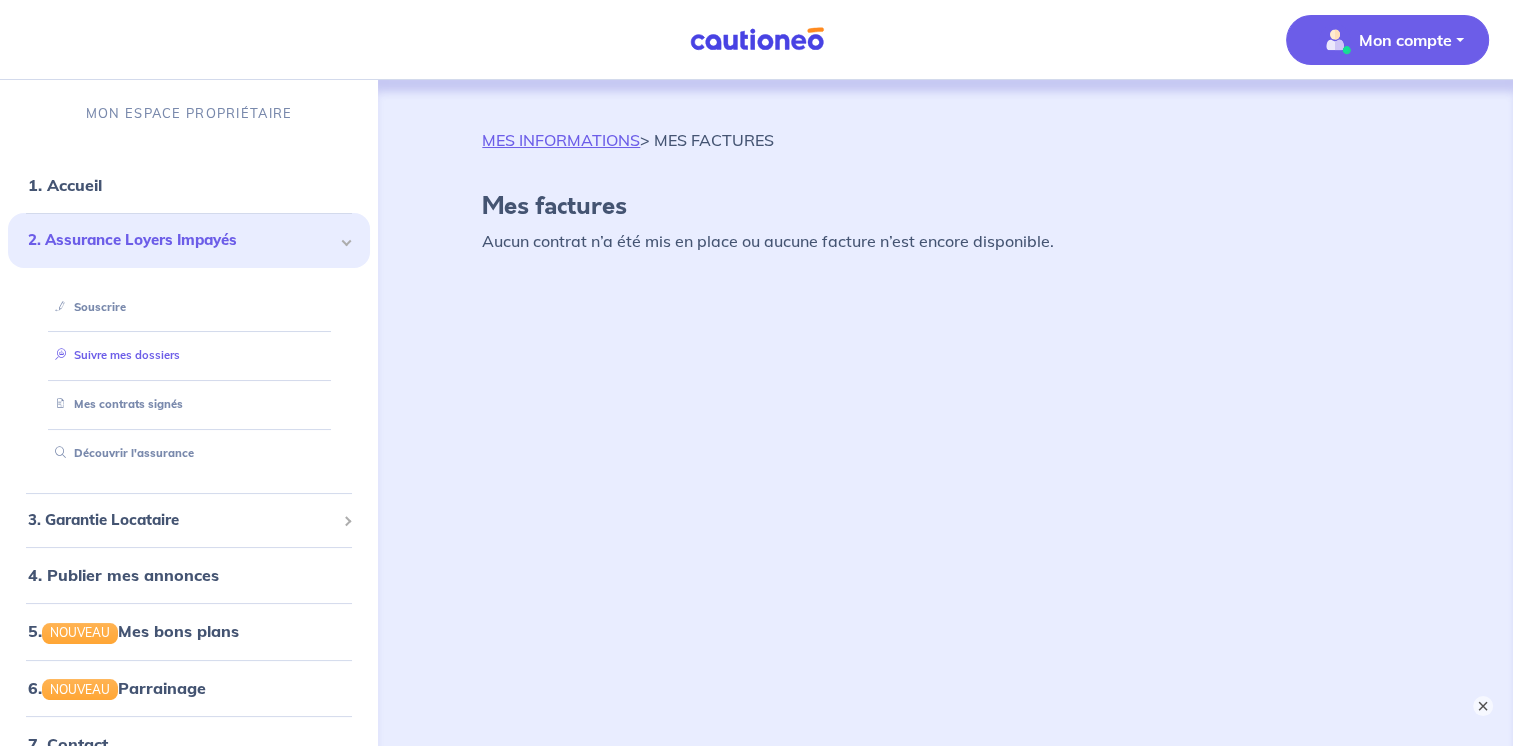click on "Suivre mes dossiers" at bounding box center [113, 355] 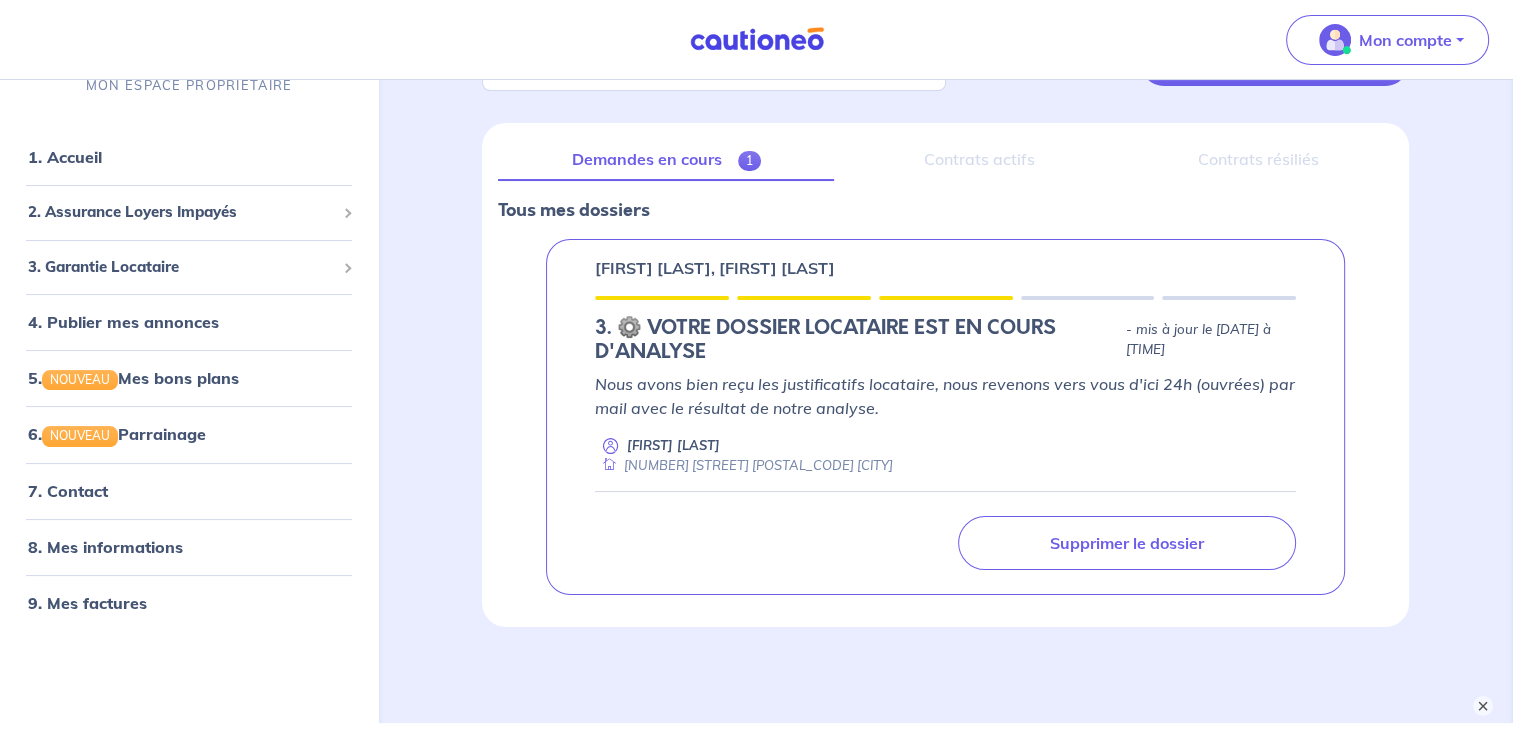 scroll, scrollTop: 255, scrollLeft: 0, axis: vertical 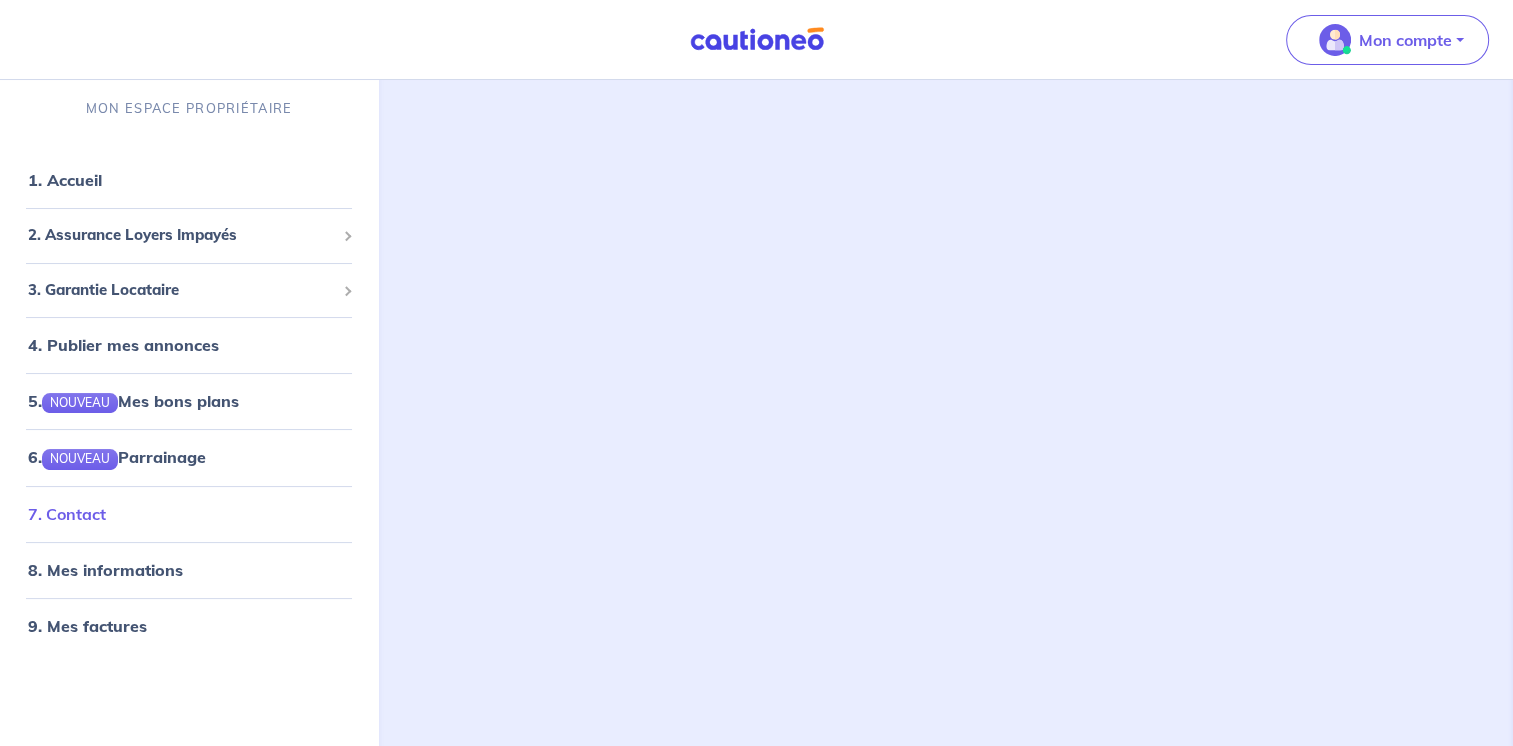 click on "7. Contact" at bounding box center [67, 513] 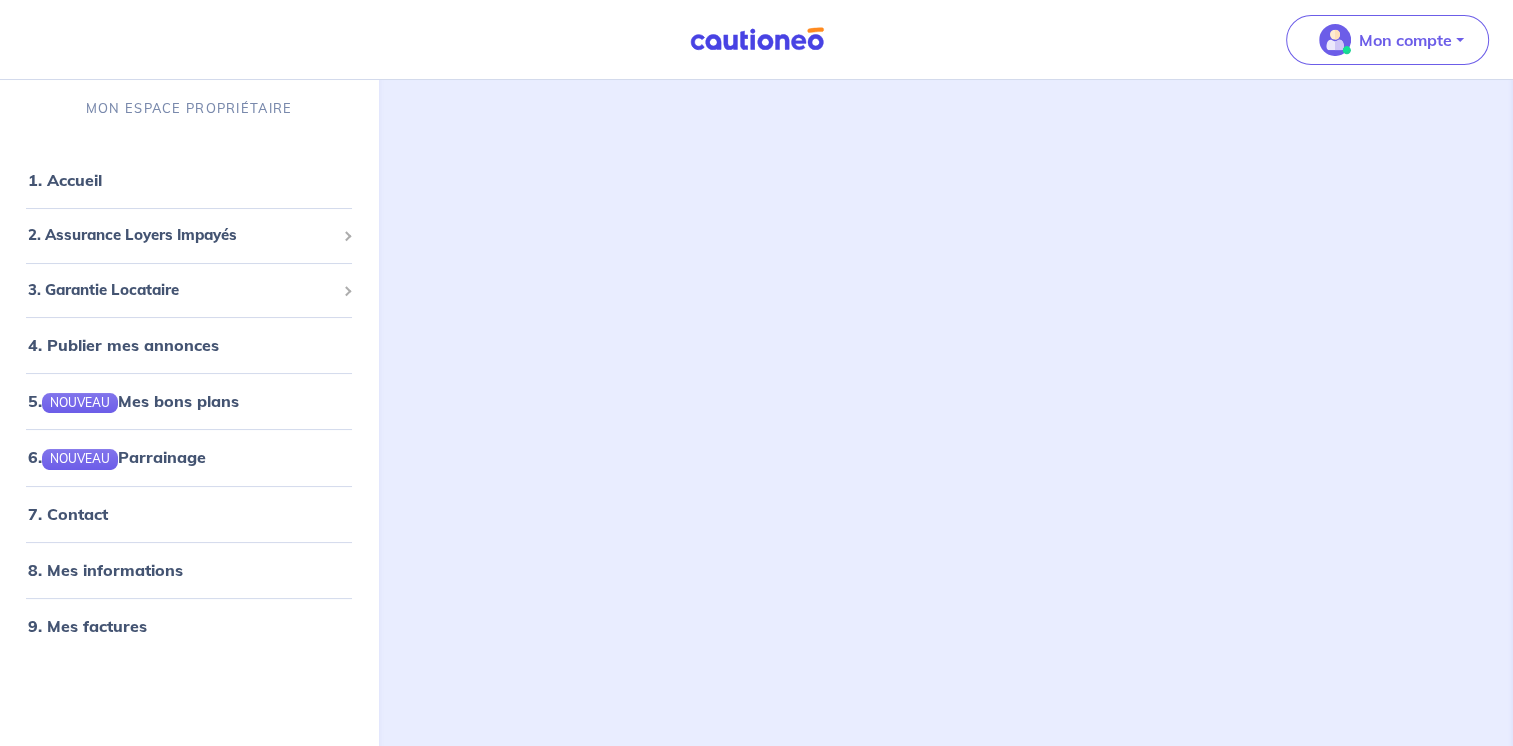scroll, scrollTop: 0, scrollLeft: 0, axis: both 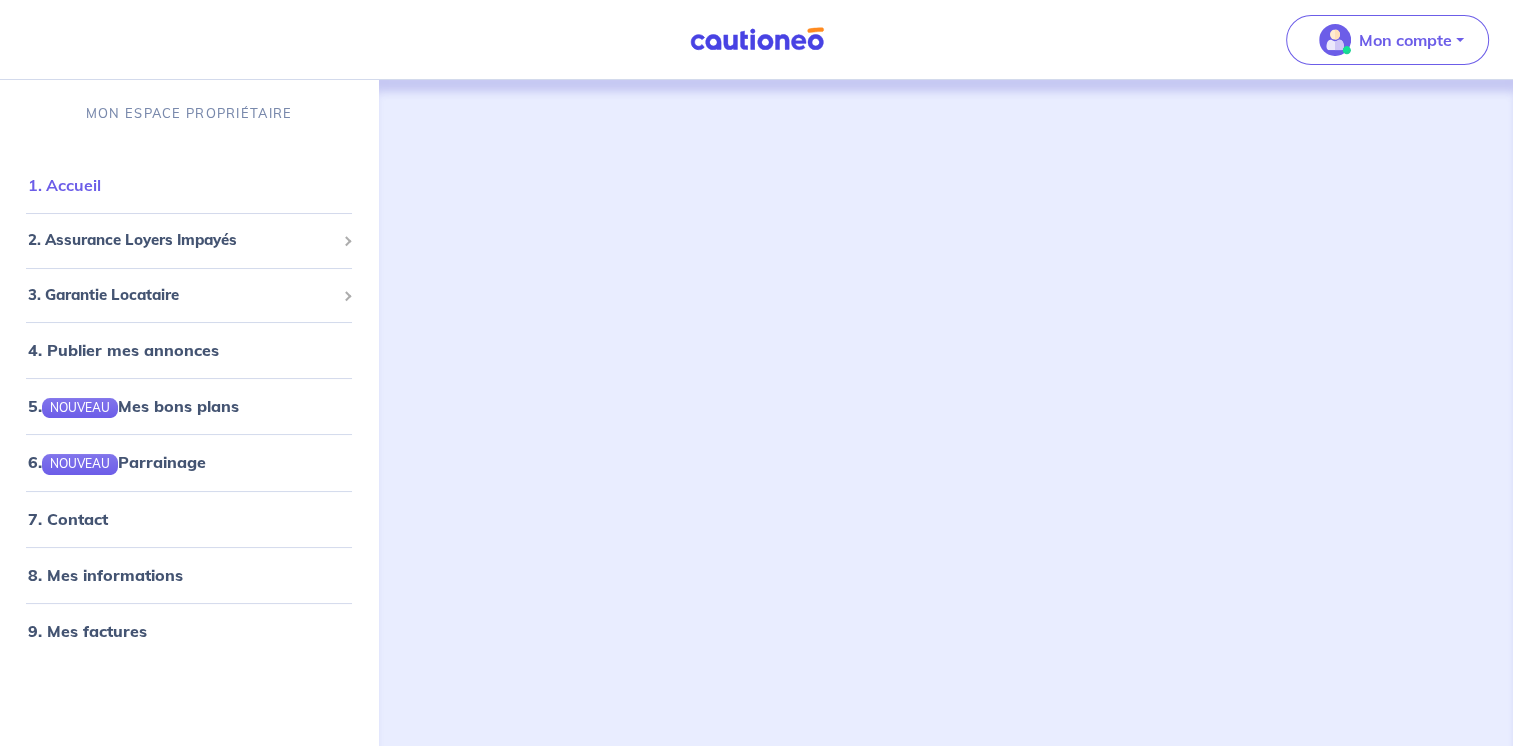 click on "1. Accueil" at bounding box center (64, 185) 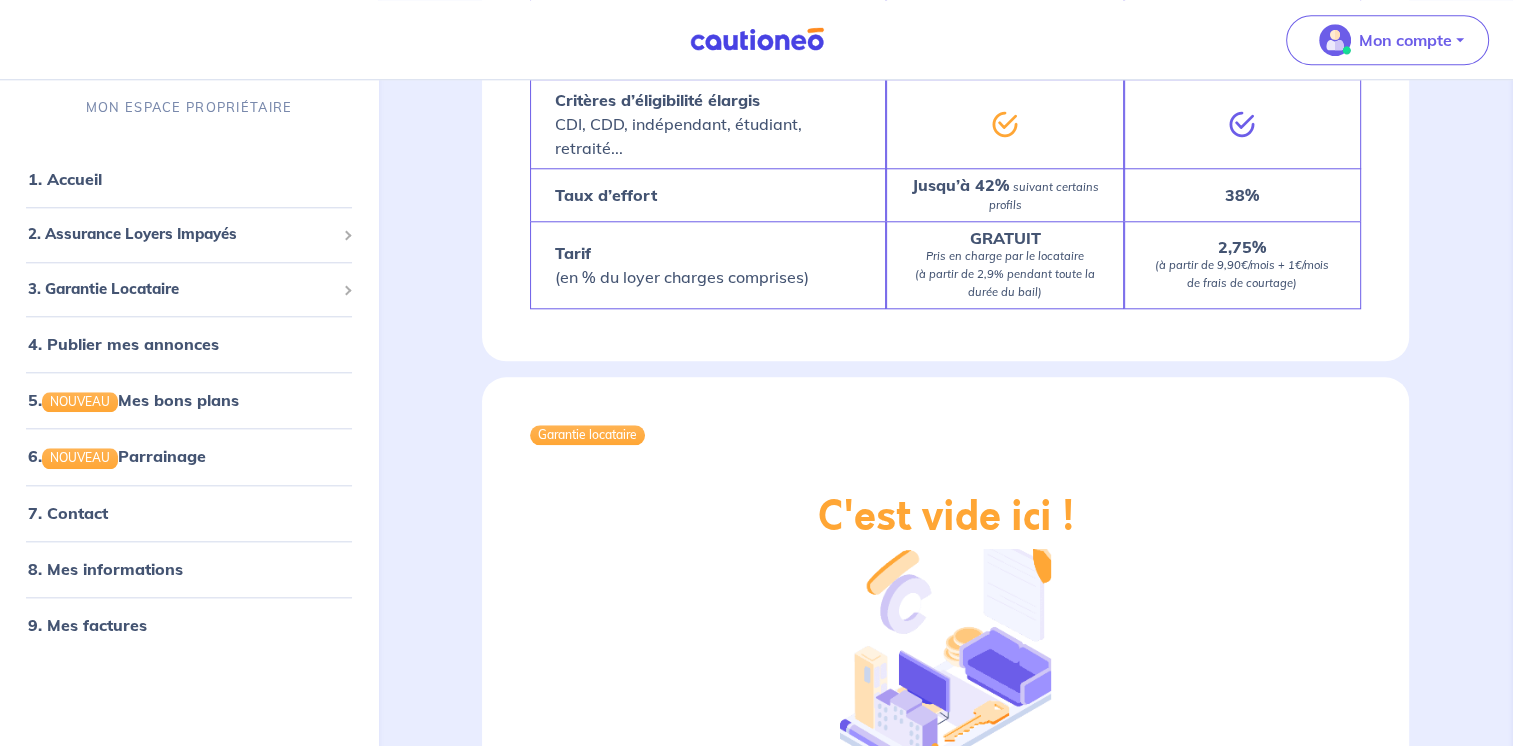 scroll, scrollTop: 1936, scrollLeft: 0, axis: vertical 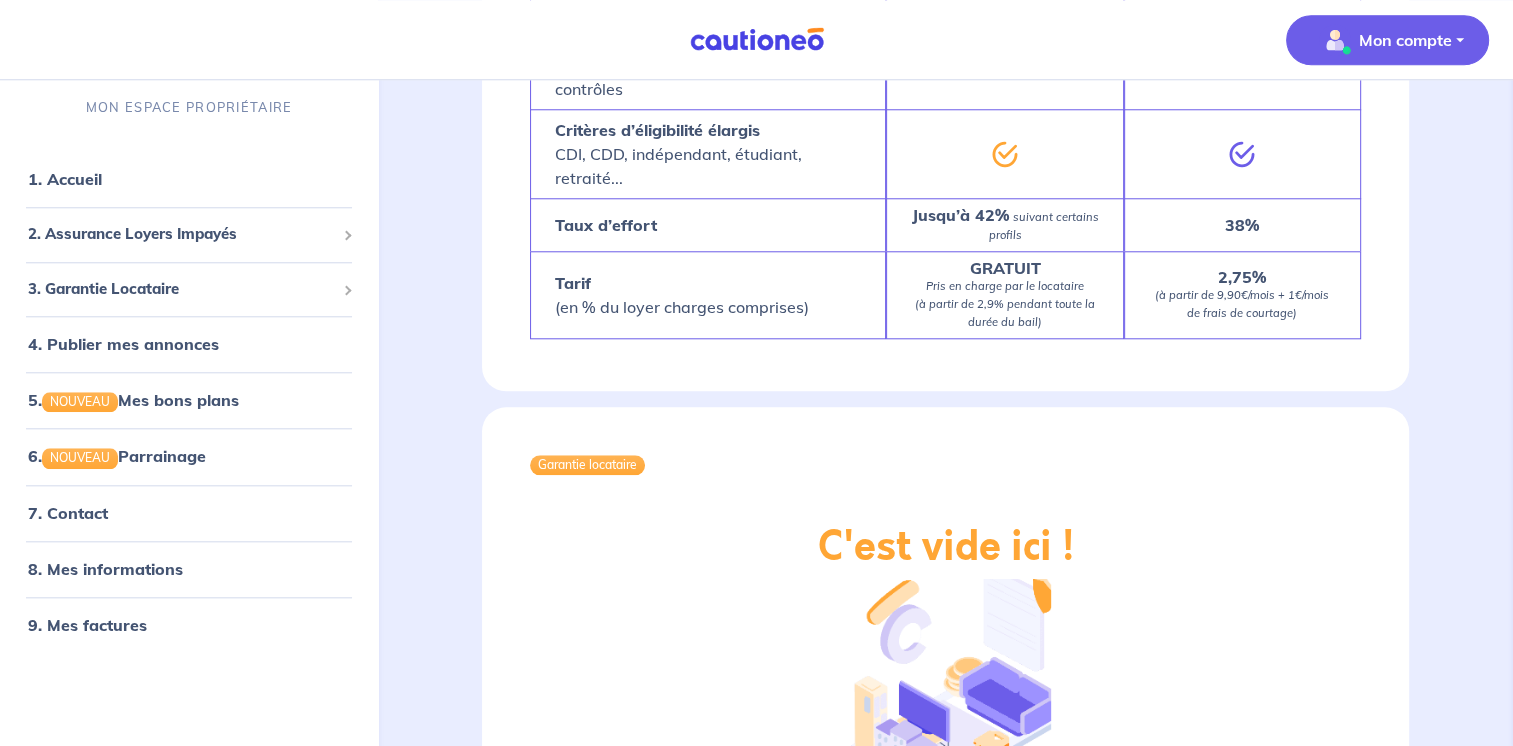 click on "Mon compte" at bounding box center (1405, 40) 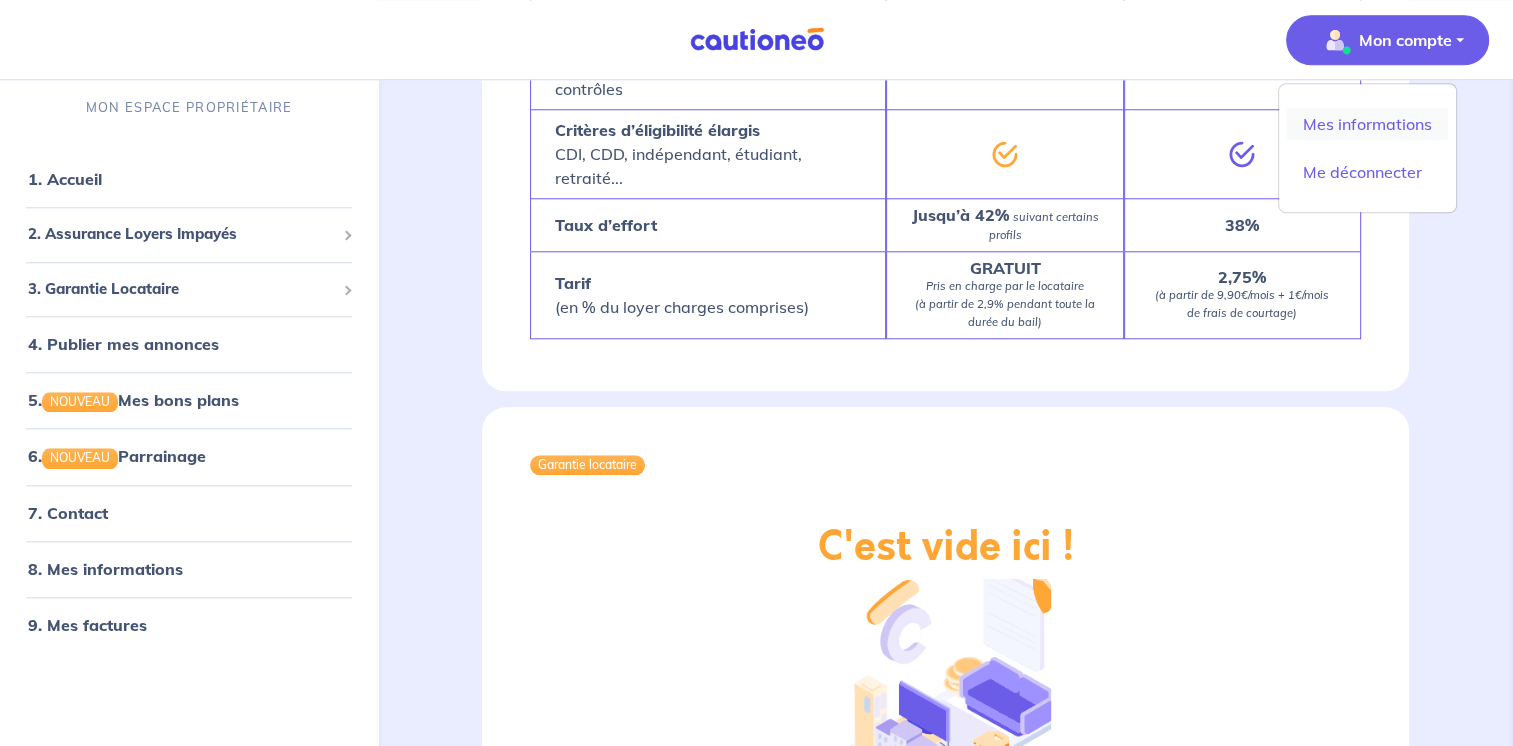 click on "Mes informations" at bounding box center (1367, 124) 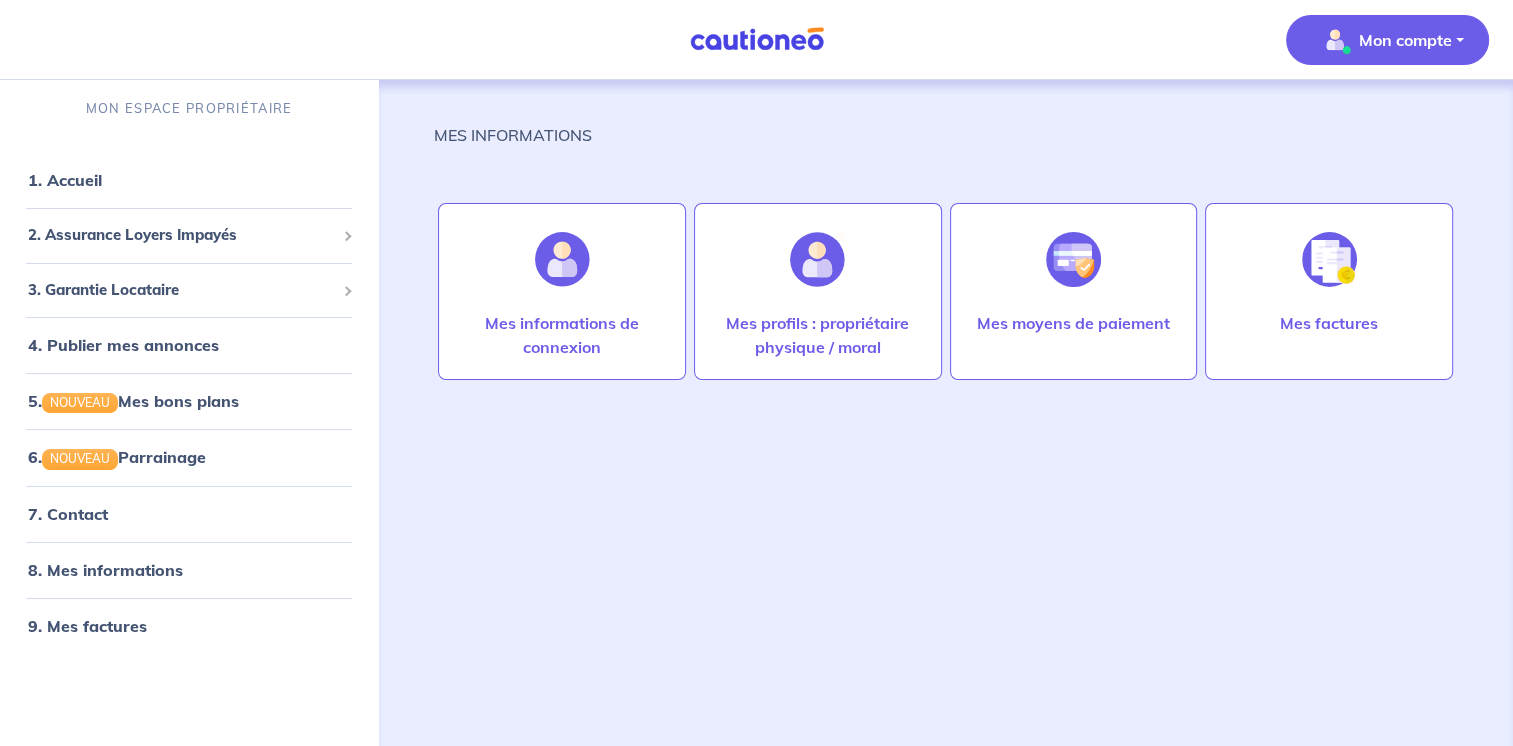scroll, scrollTop: 0, scrollLeft: 0, axis: both 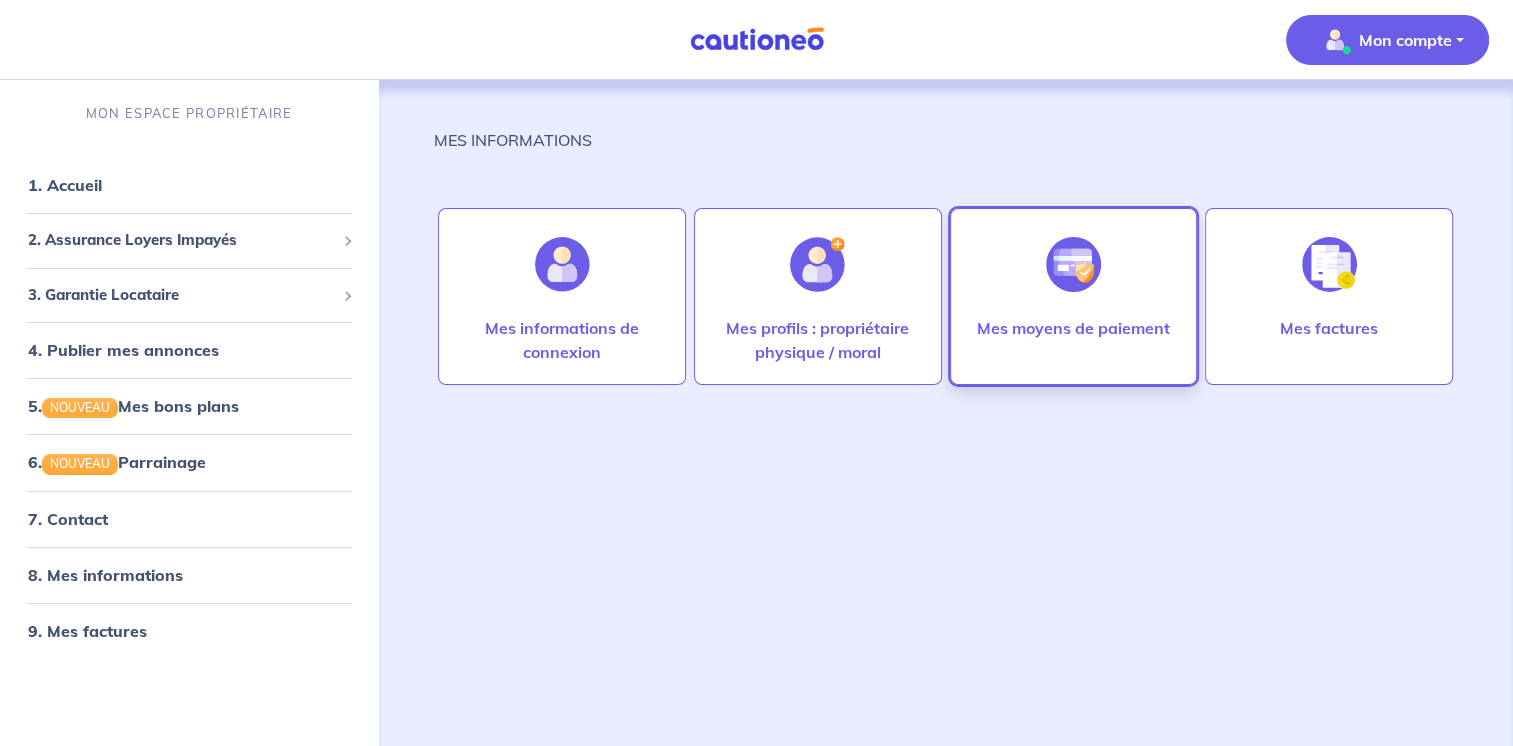 click at bounding box center [1073, 264] 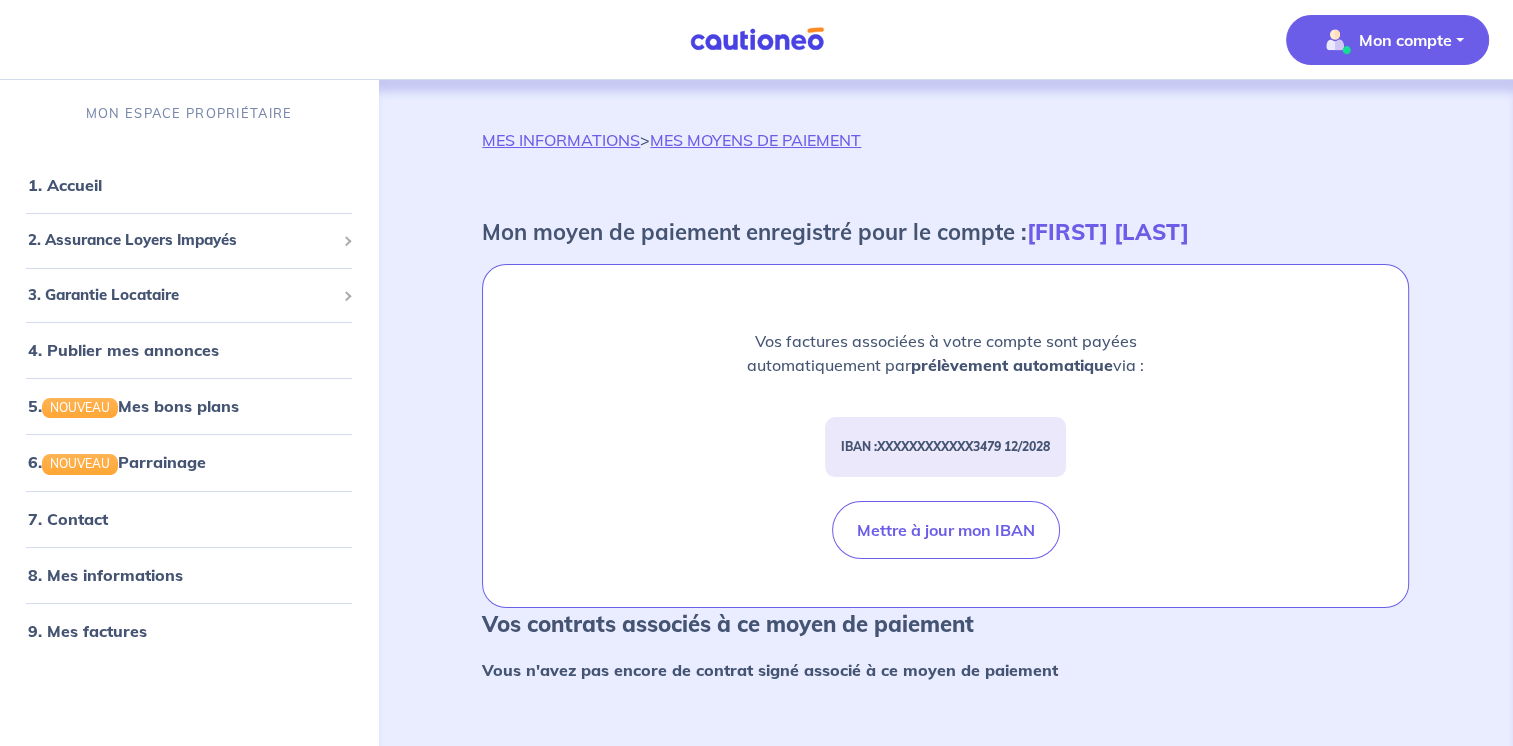 scroll, scrollTop: 0, scrollLeft: 0, axis: both 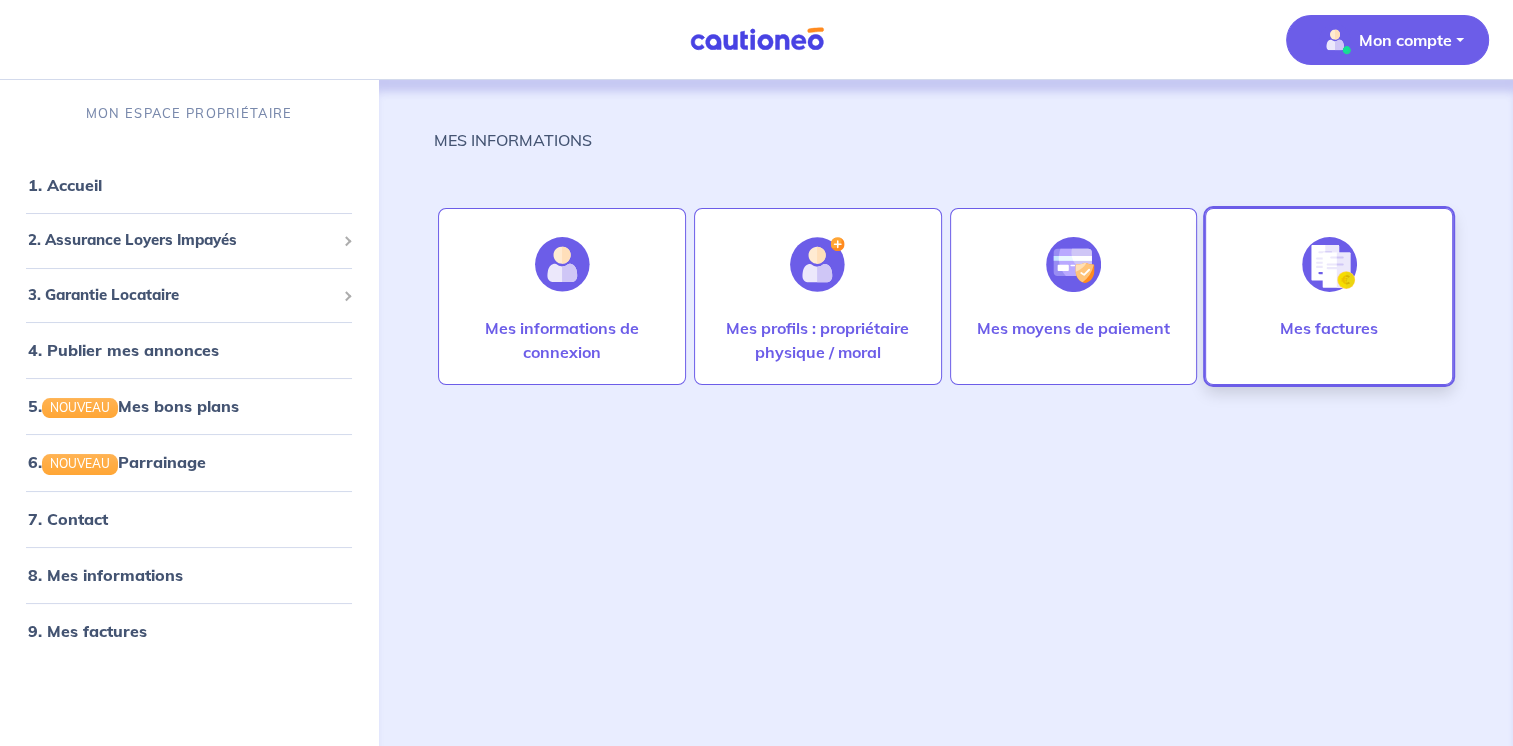 click on "Mes factures" at bounding box center [1329, 348] 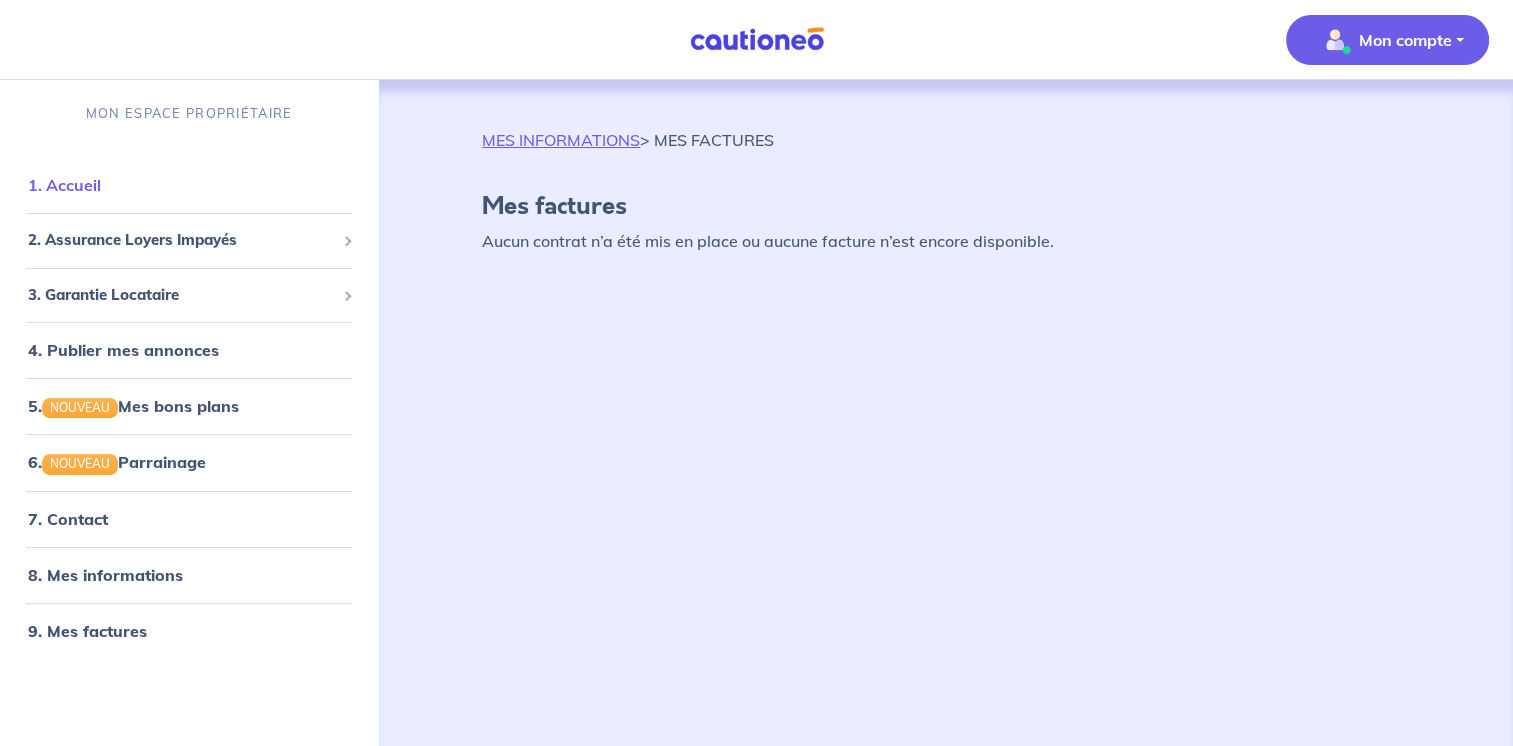 click on "1. Accueil" at bounding box center [64, 185] 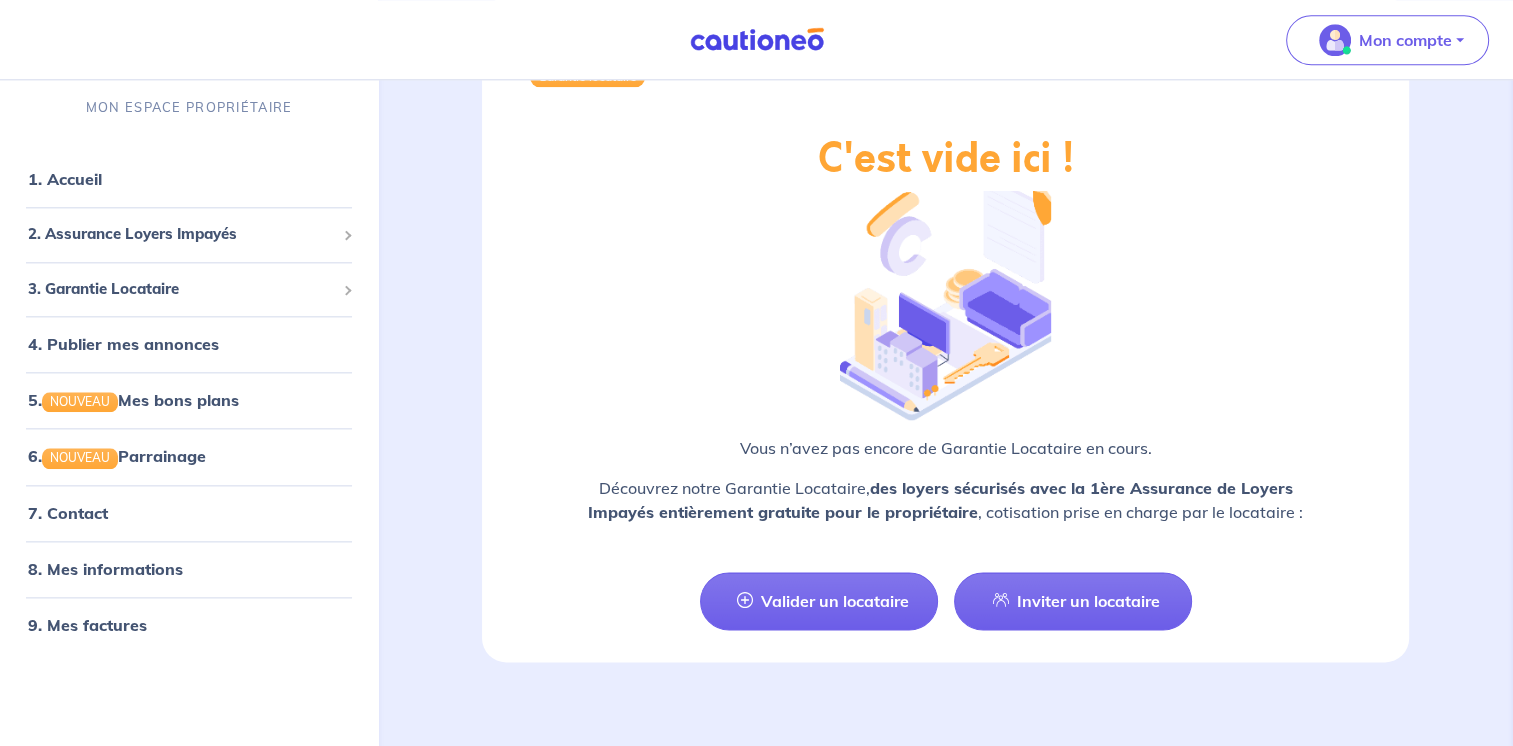 scroll, scrollTop: 2336, scrollLeft: 0, axis: vertical 